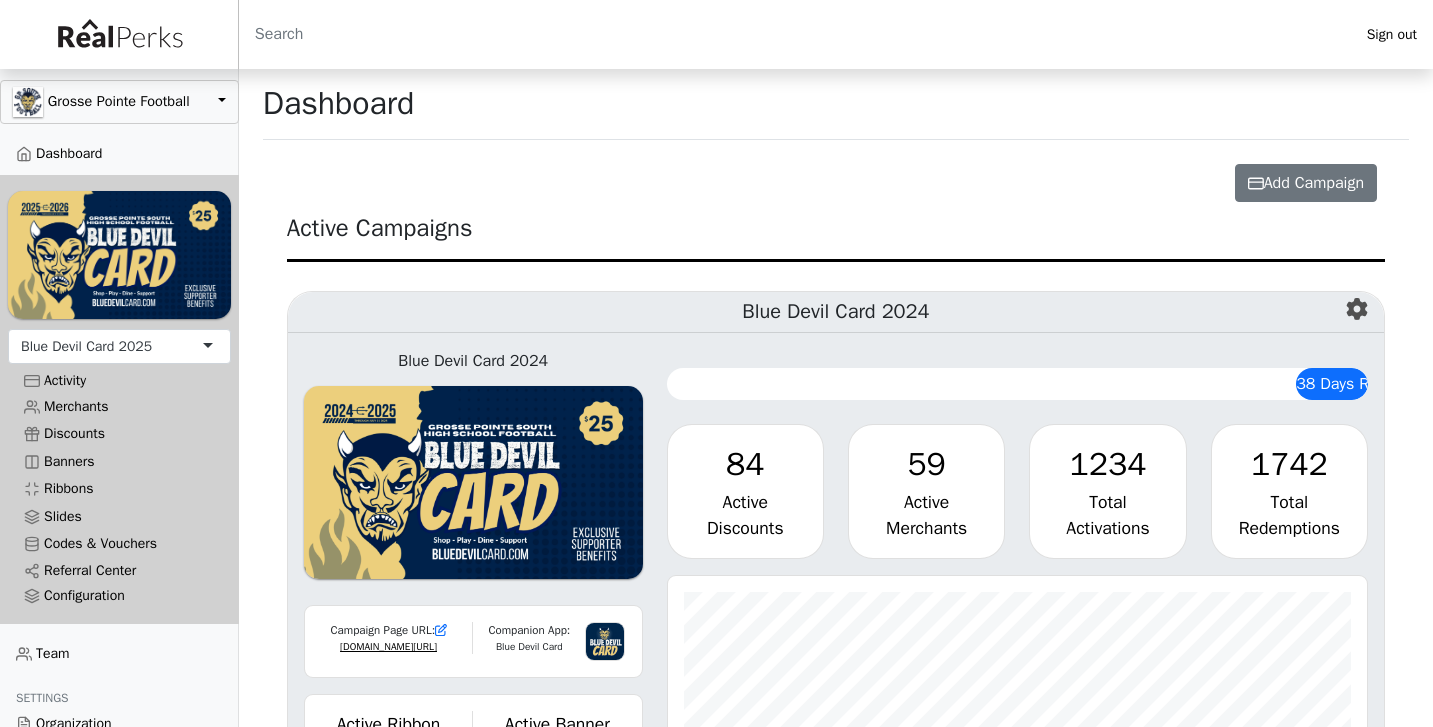 scroll, scrollTop: 0, scrollLeft: 0, axis: both 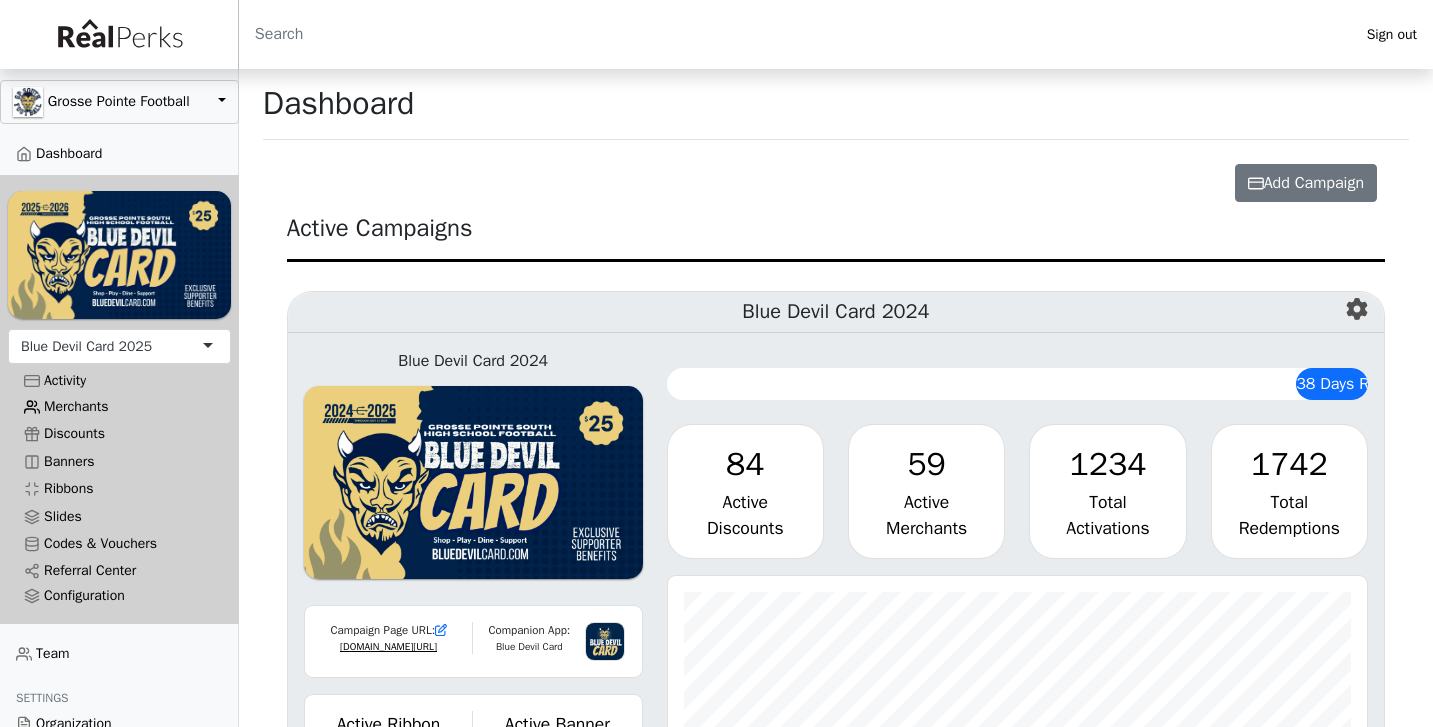 click on "Merchants" at bounding box center (119, 406) 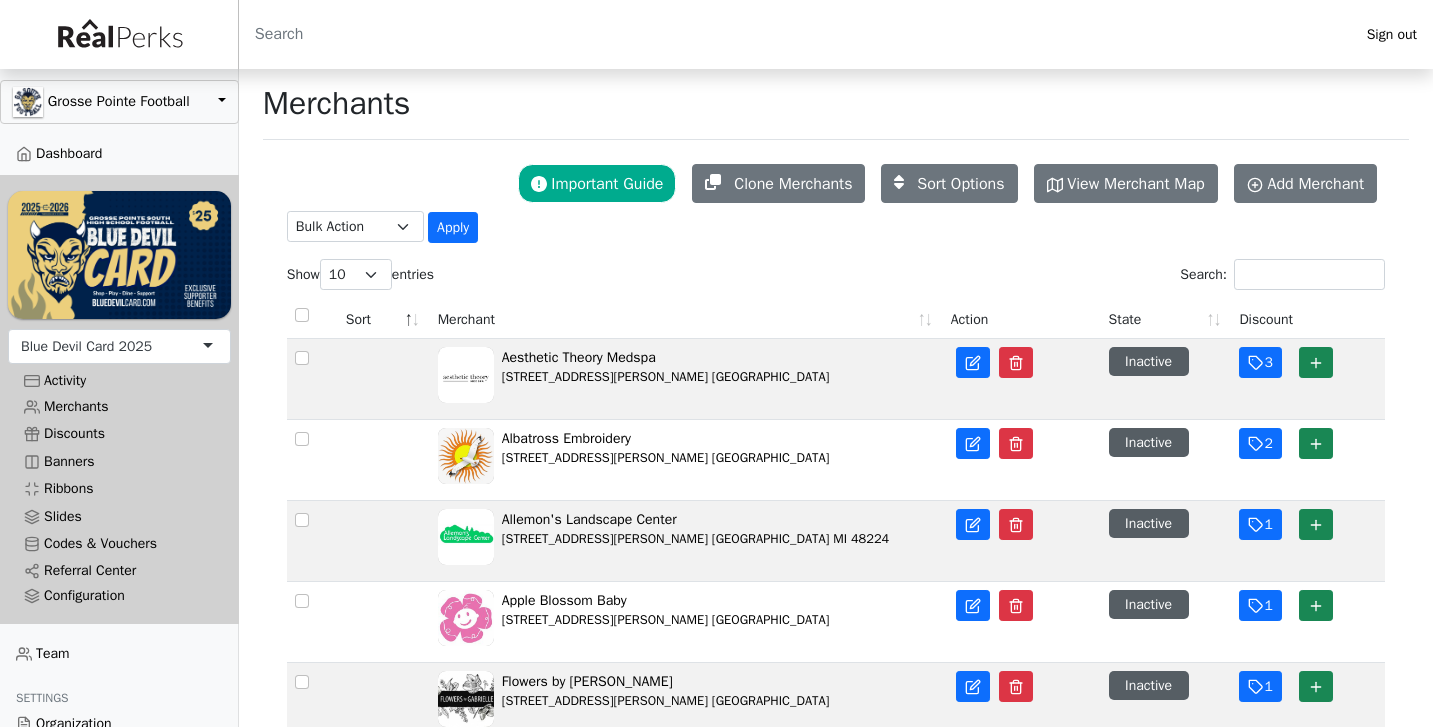 scroll, scrollTop: 0, scrollLeft: 0, axis: both 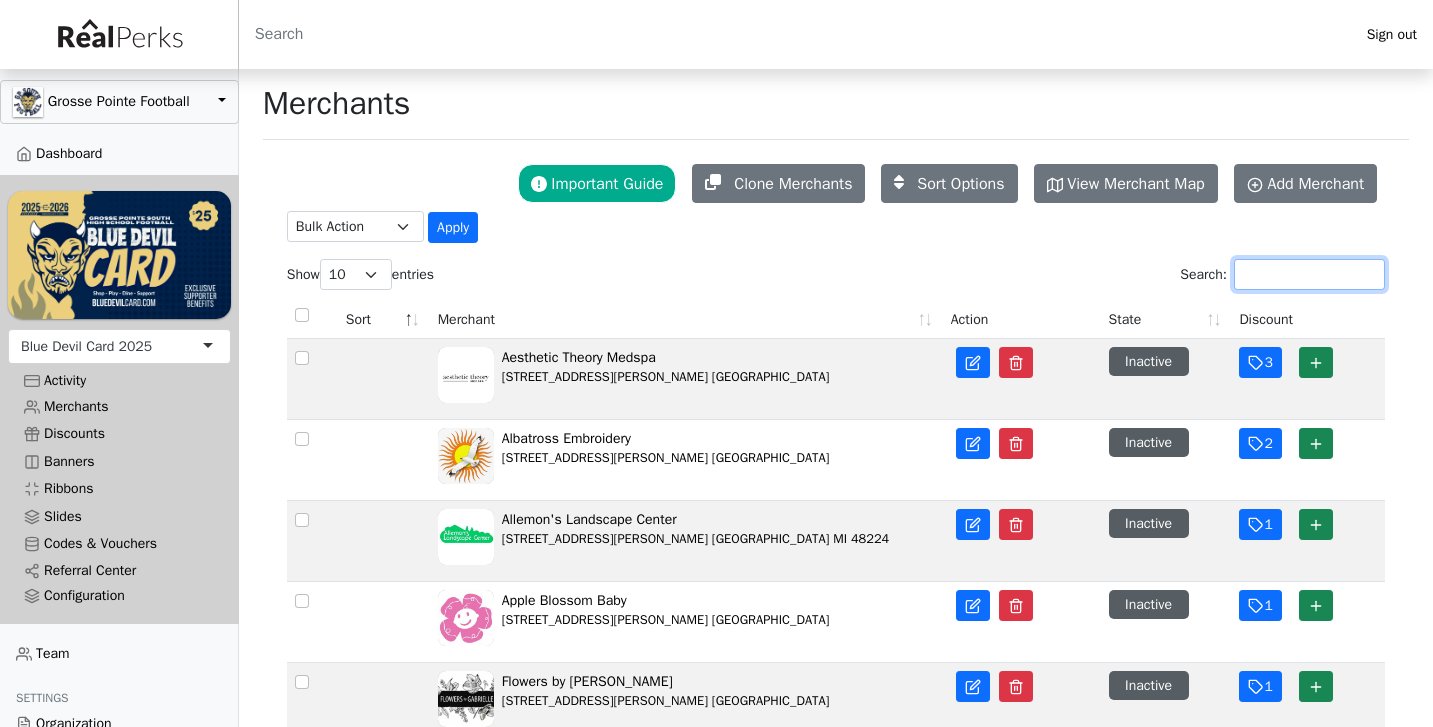 click on "Search:" at bounding box center (1309, 274) 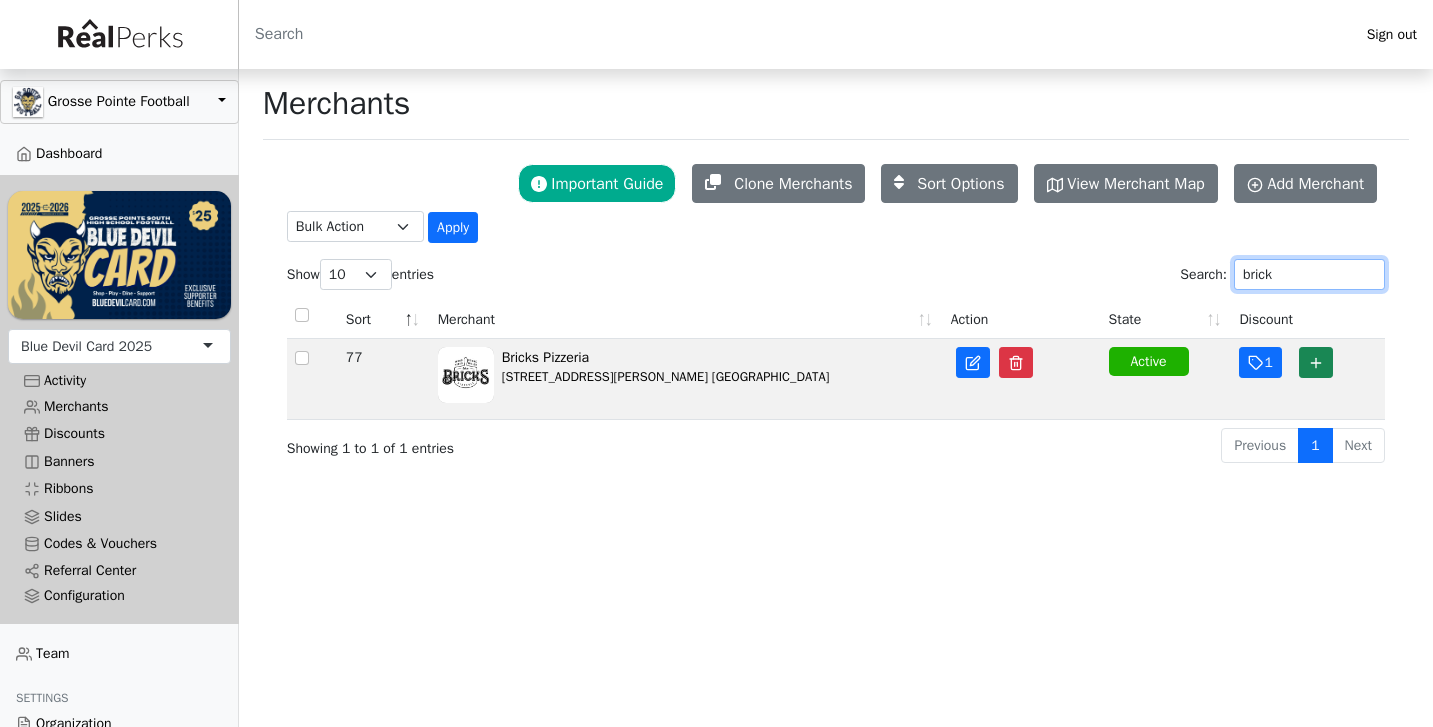 click on "brick" at bounding box center (1309, 274) 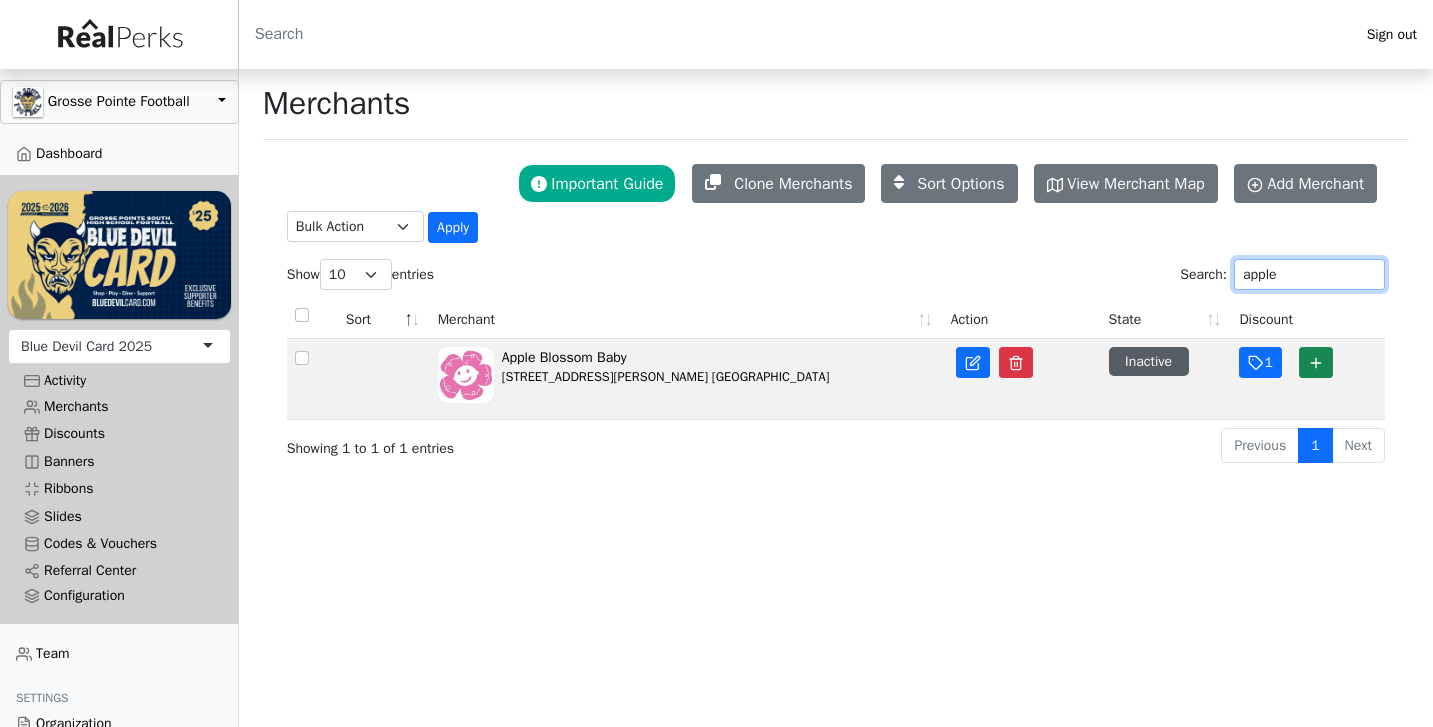 type on "apple" 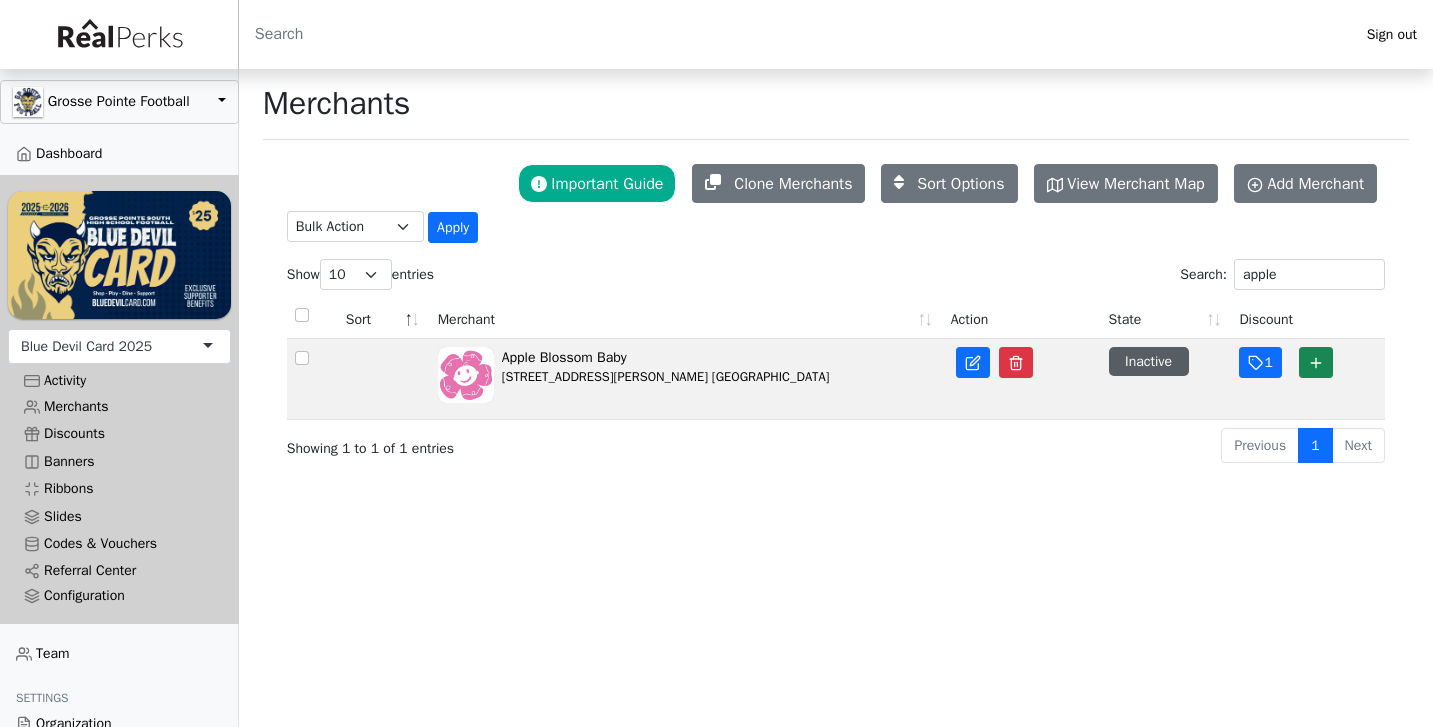 click on "Blue Devil Card 2025" at bounding box center (119, 346) 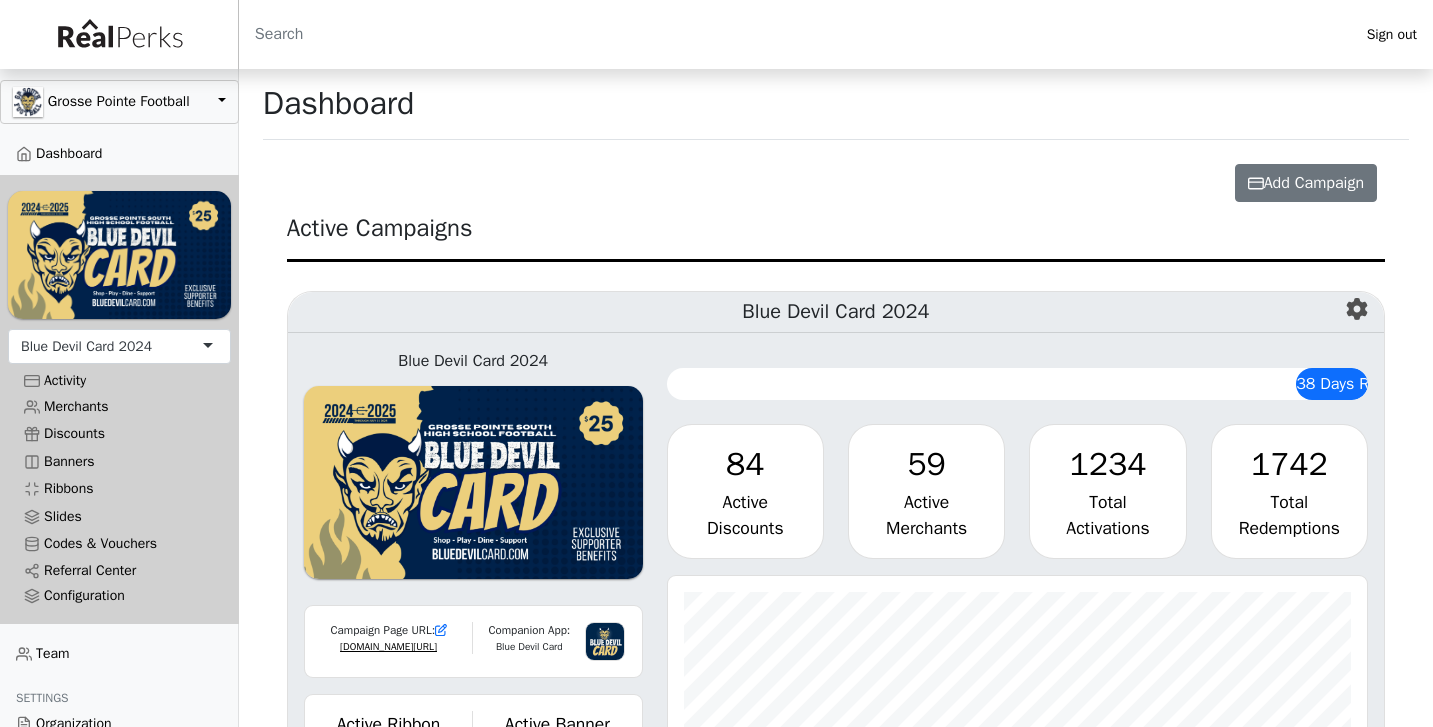 scroll, scrollTop: 0, scrollLeft: 0, axis: both 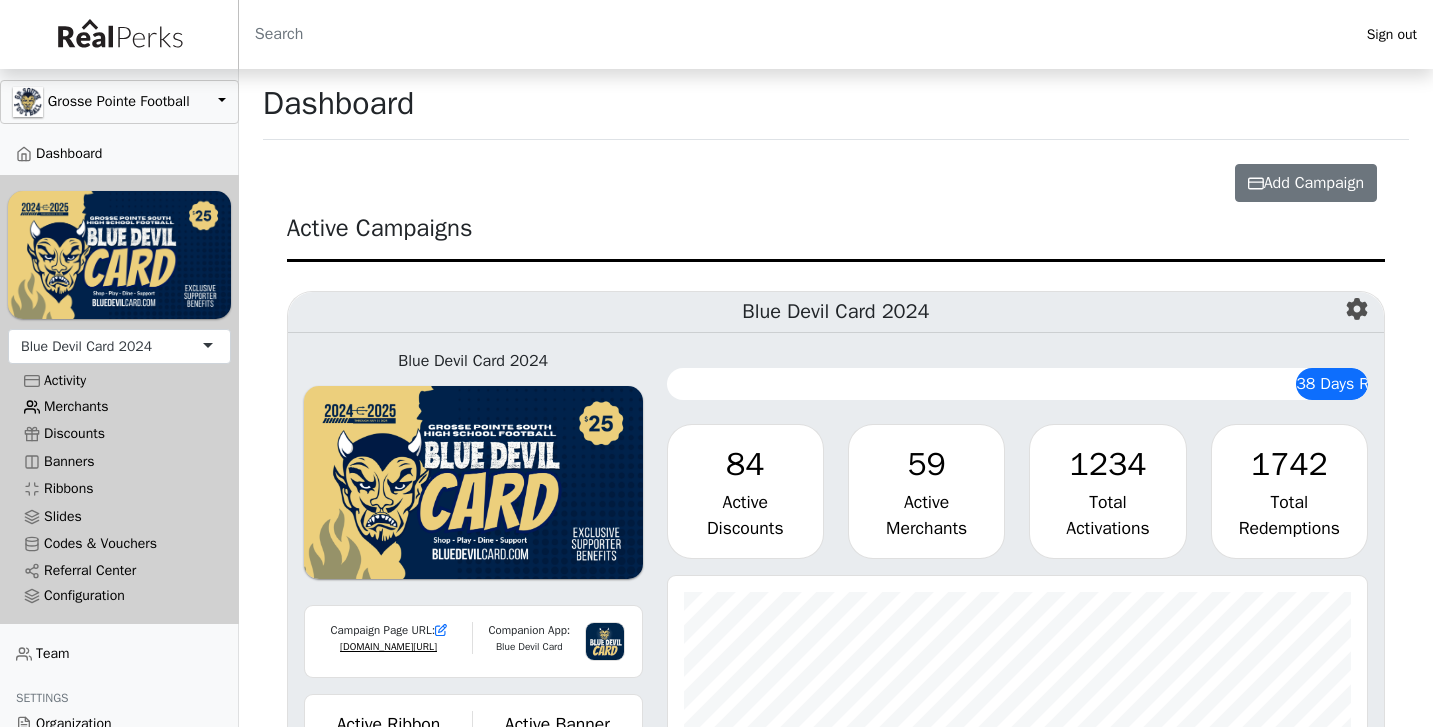 click on "Merchants" at bounding box center (119, 406) 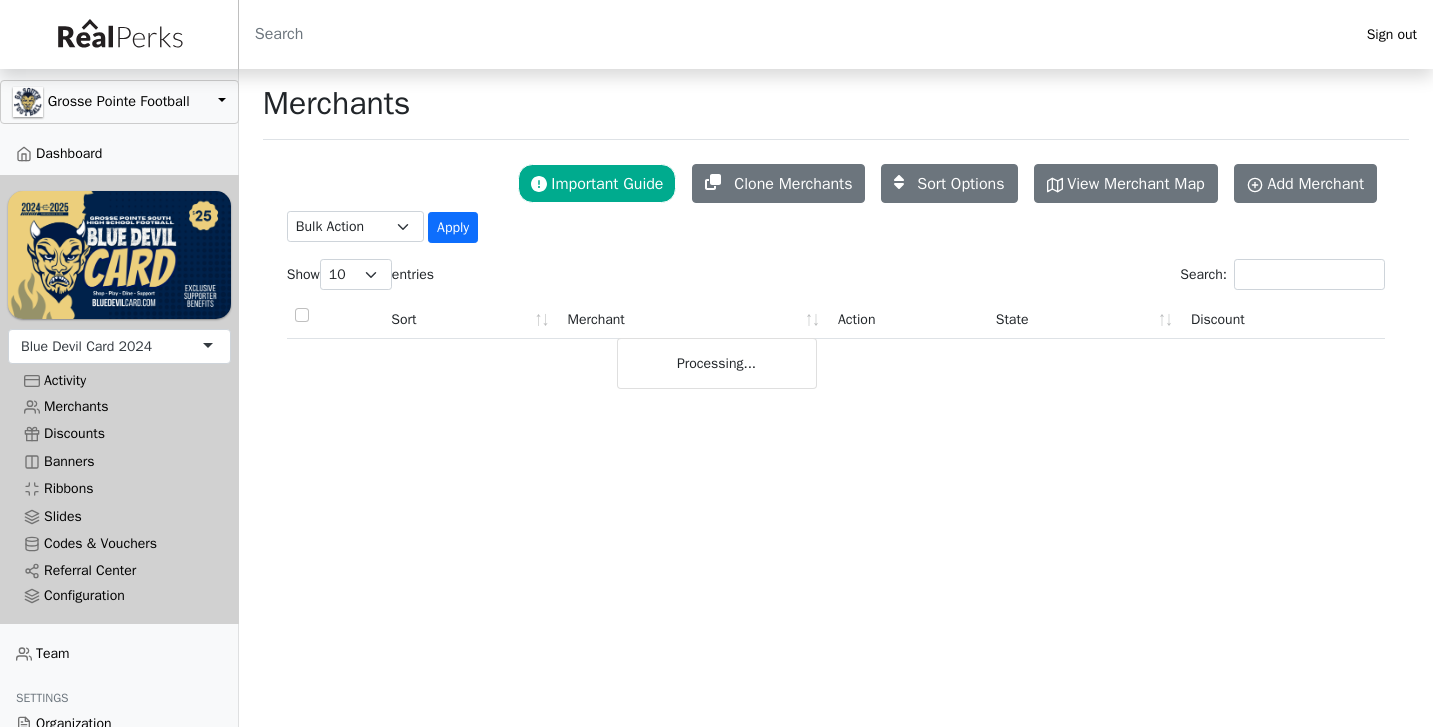 scroll, scrollTop: 0, scrollLeft: 0, axis: both 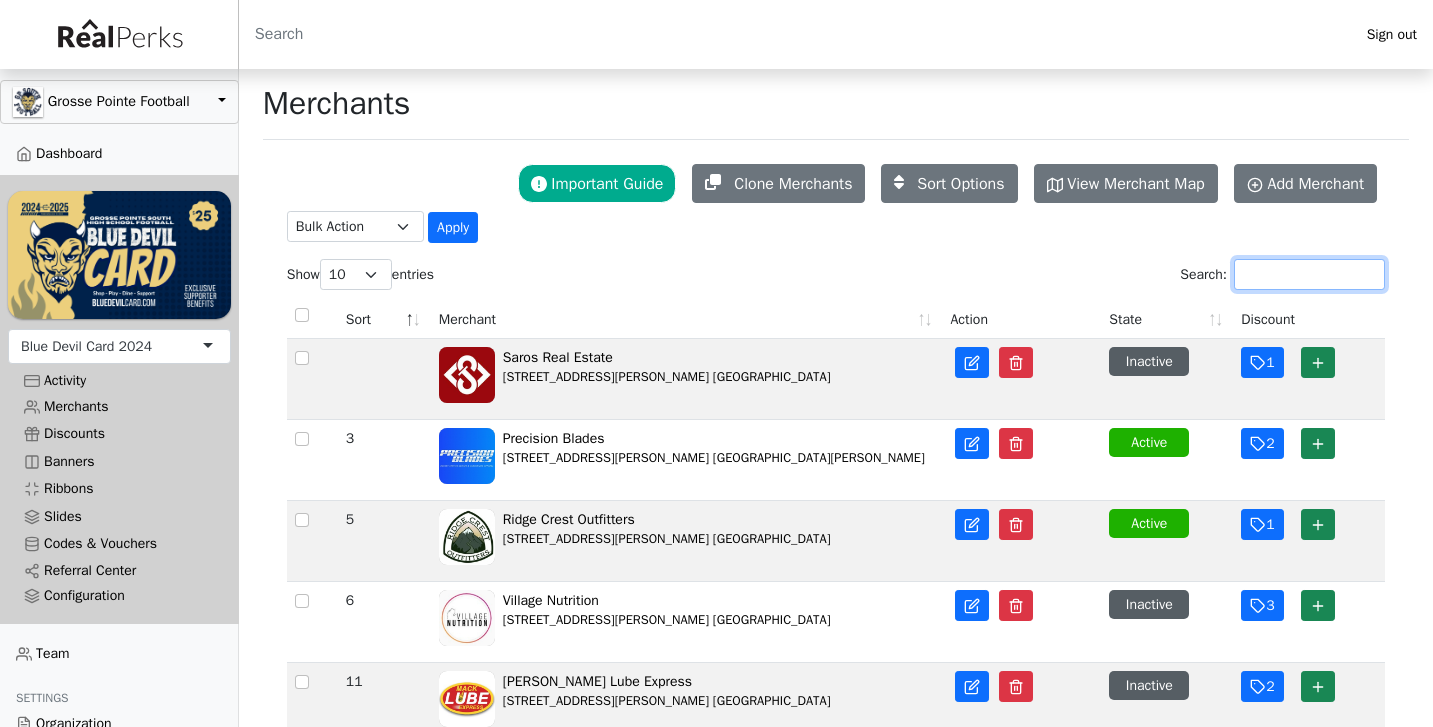 click on "Search:" at bounding box center (1309, 274) 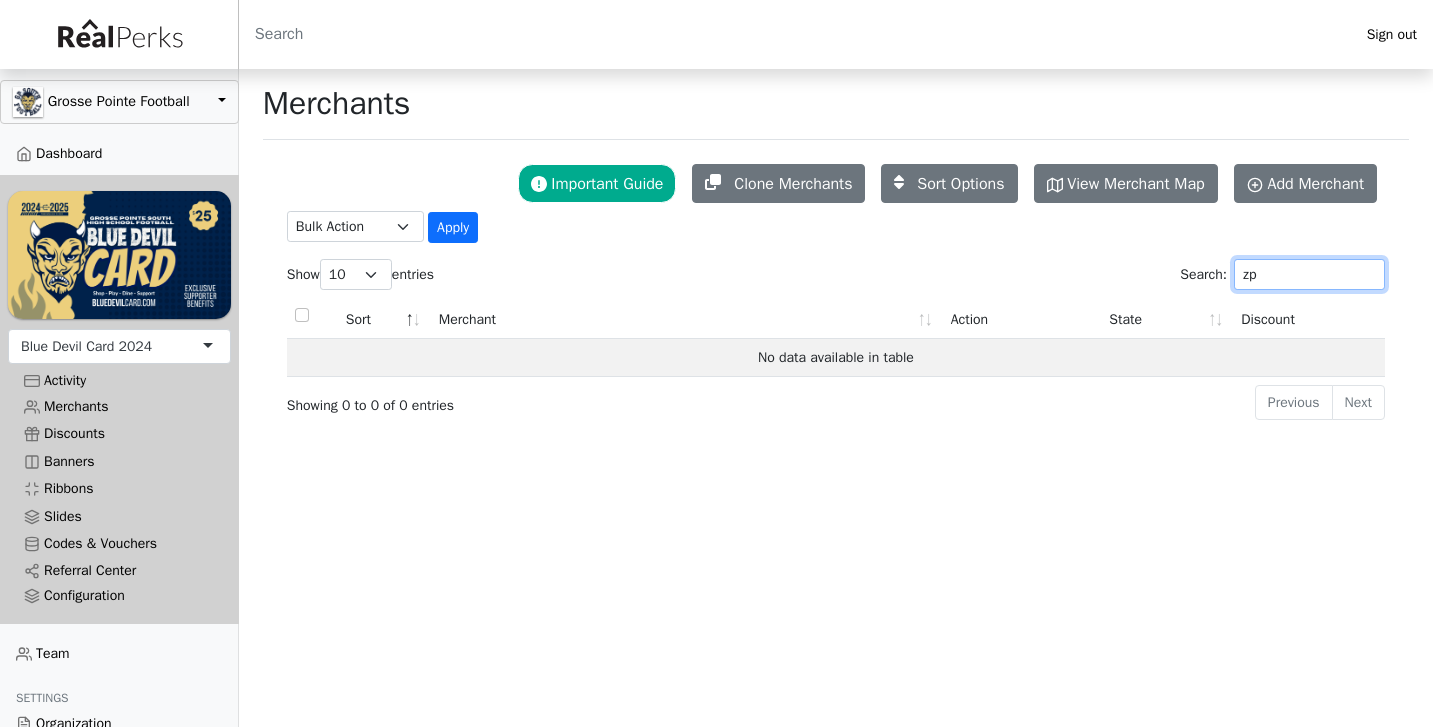 type on "z" 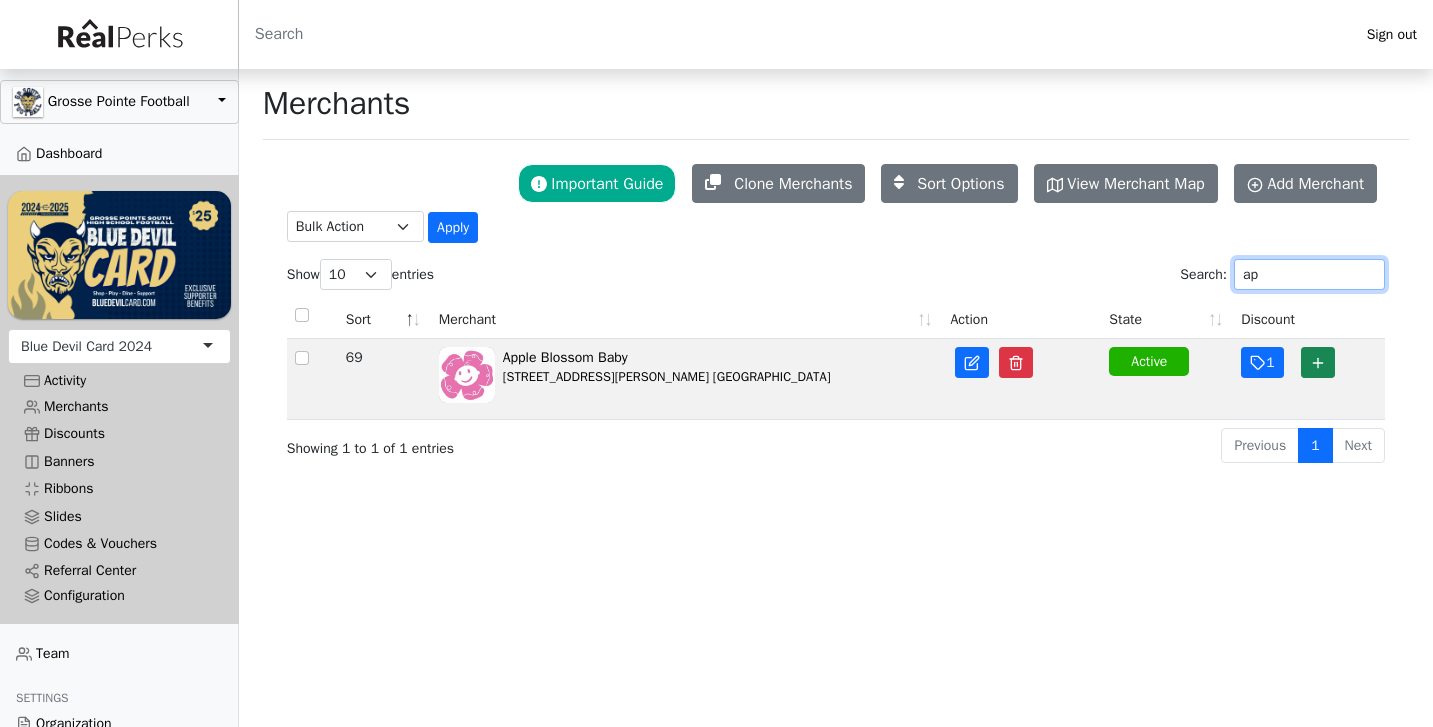 type on "a" 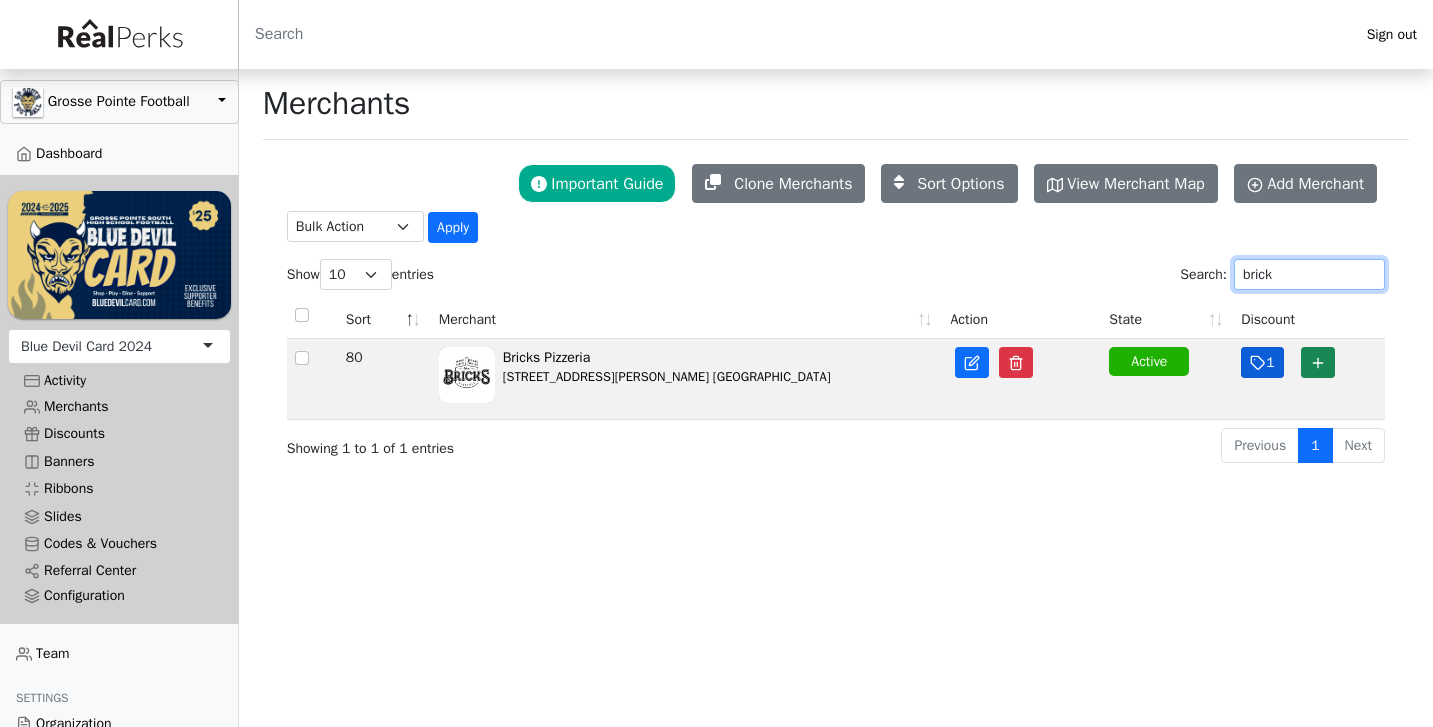 type on "brick" 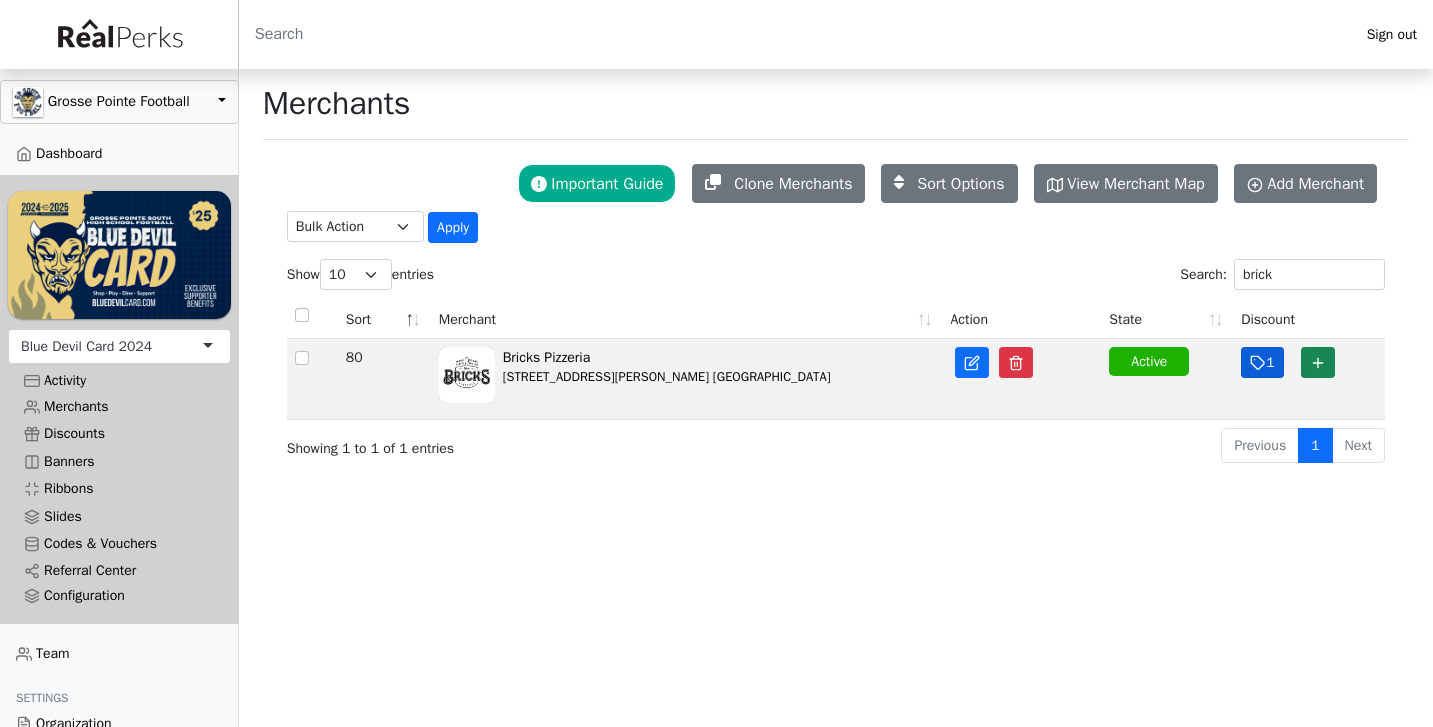 click 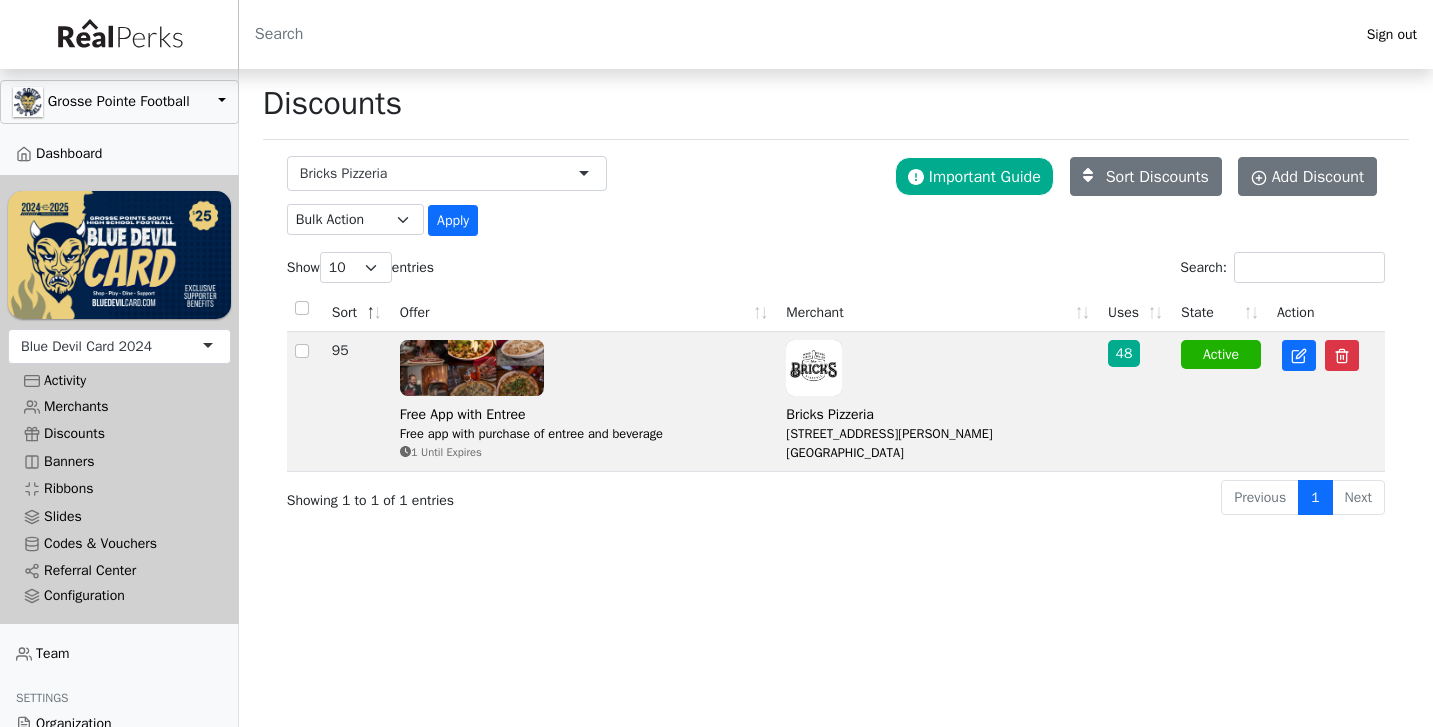 scroll, scrollTop: 0, scrollLeft: 0, axis: both 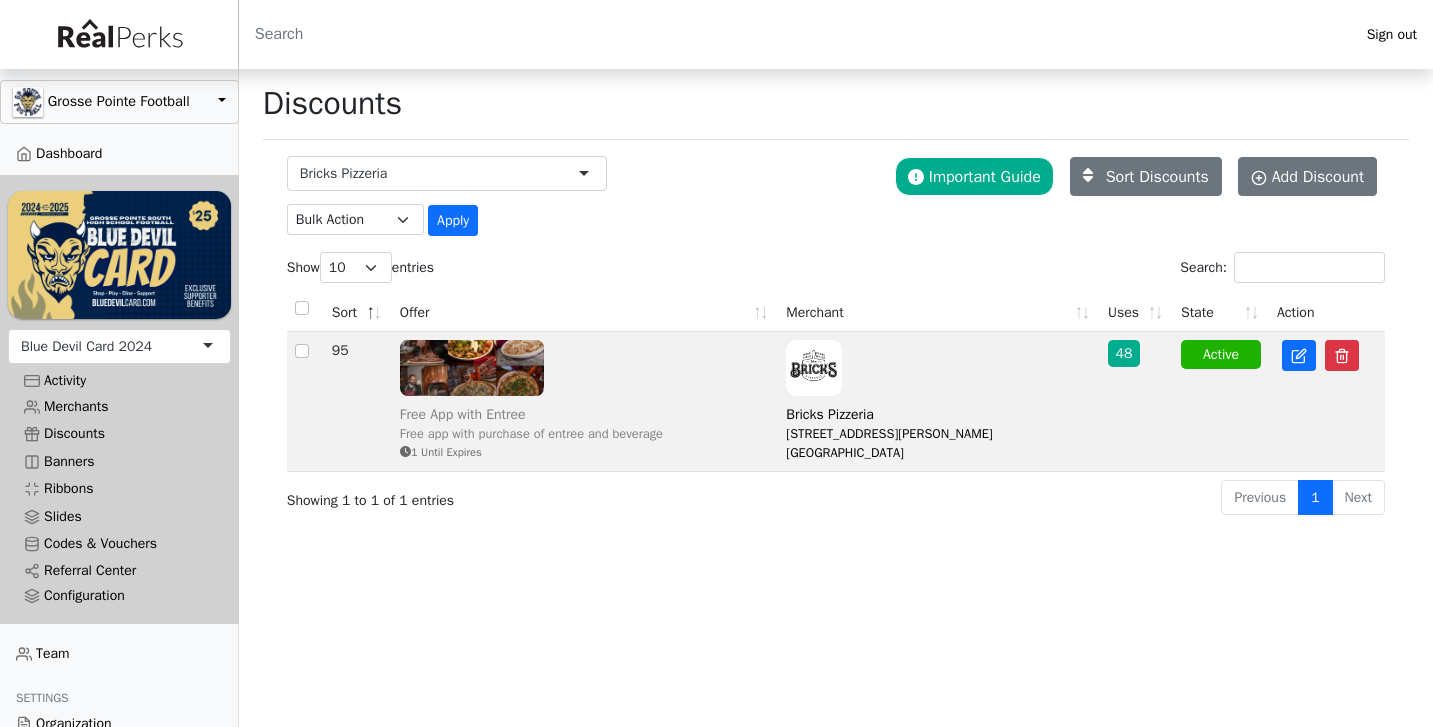 click on "Free app with purchase of entree and beverage" at bounding box center (531, 434) 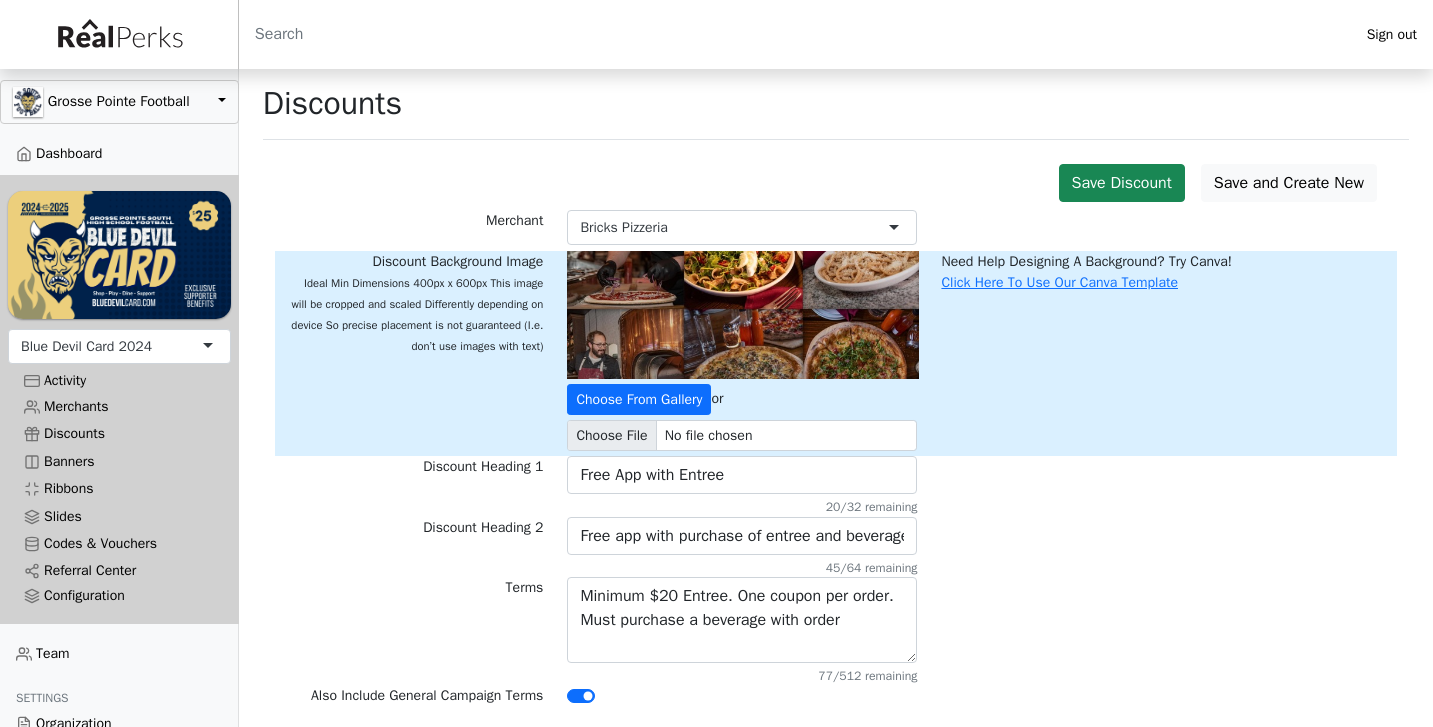 scroll, scrollTop: 0, scrollLeft: 0, axis: both 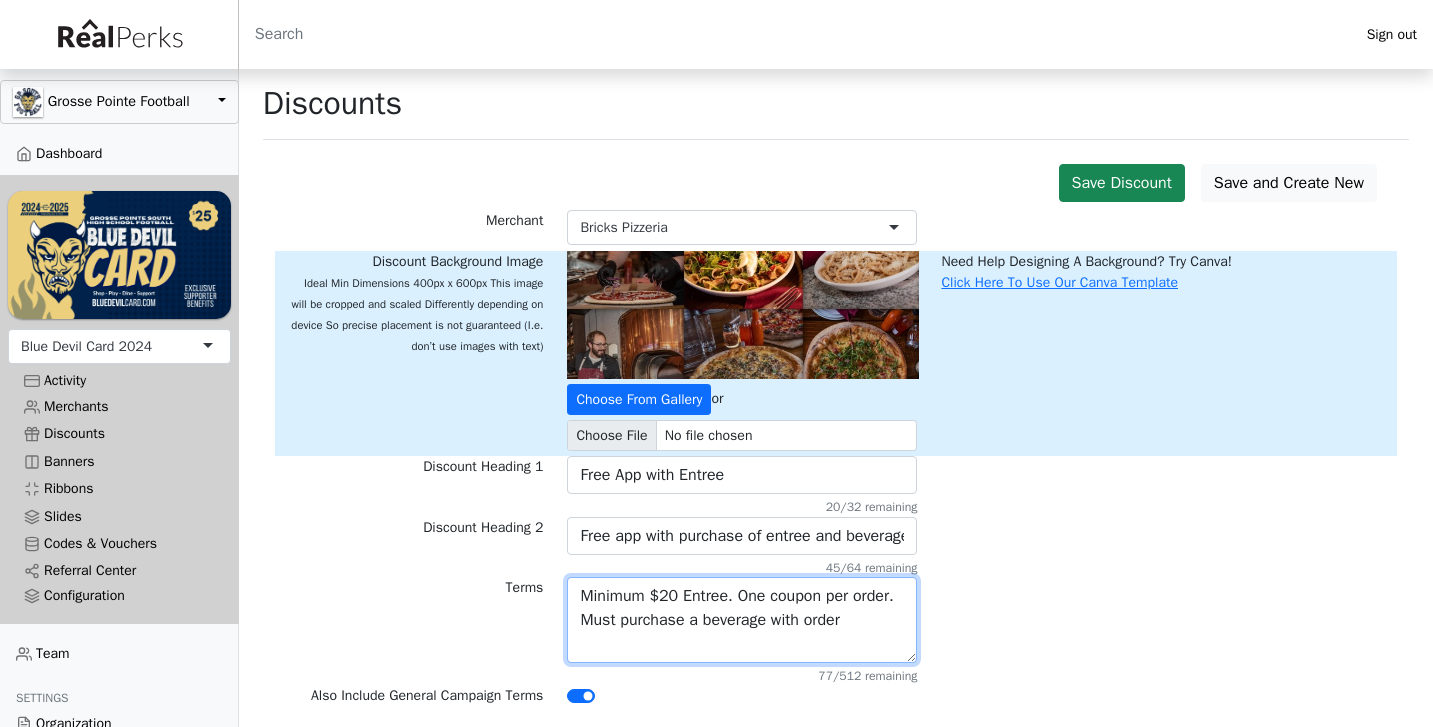 click on "Minimum $20 Entree. One coupon per order. Must purchase a beverage with order" at bounding box center (742, 620) 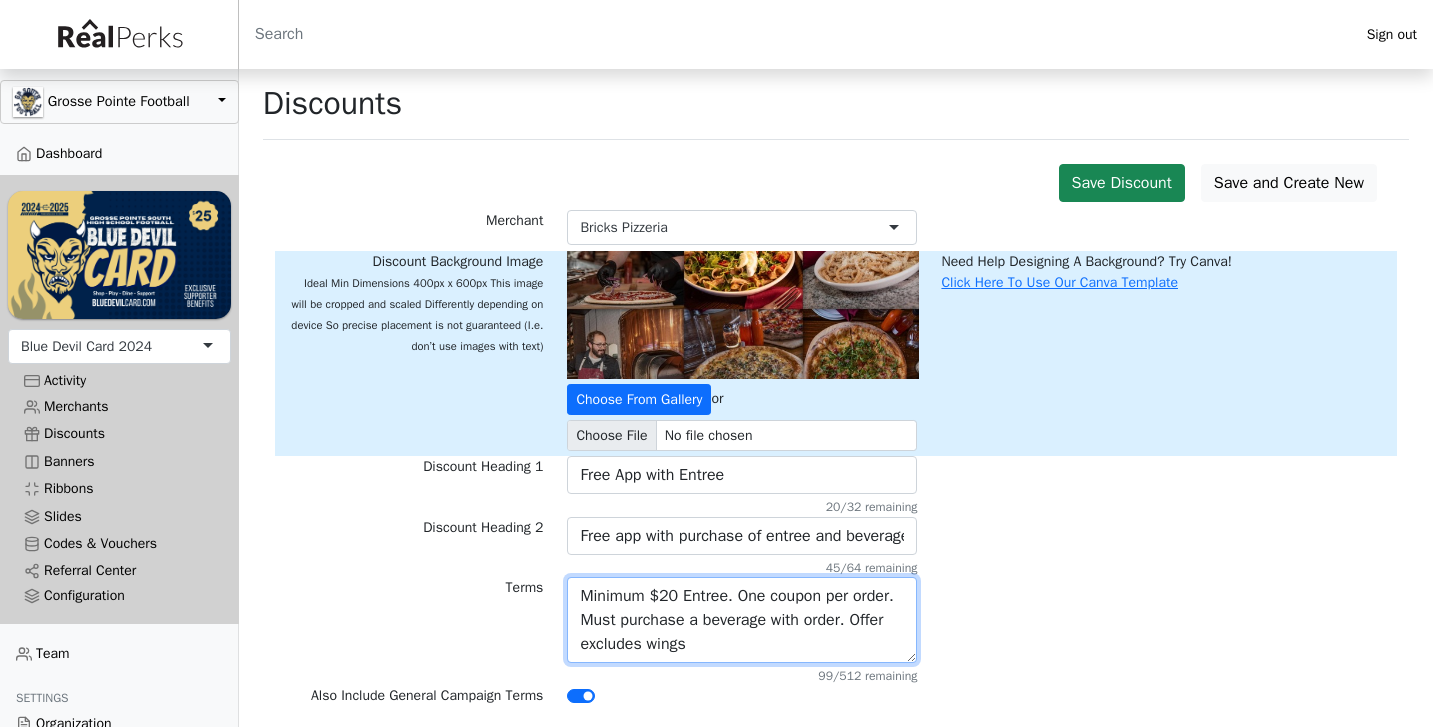 type on "Minimum $20 Entree. One coupon per order. Must purchase a beverage with order. Offer excludes wings" 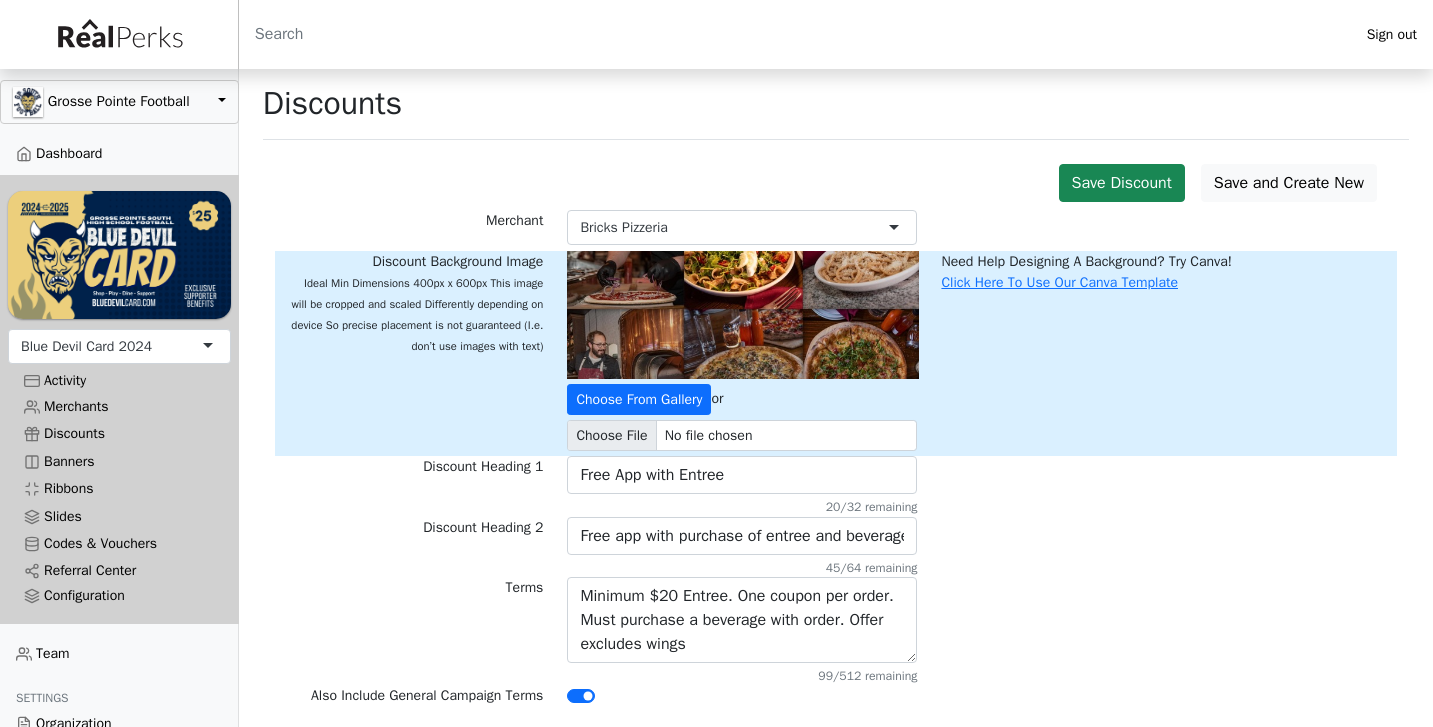 click on "Terms
Minimum $20 Entree. One coupon per order. Must purchase a beverage with order
99/512 remaining" at bounding box center (836, 631) 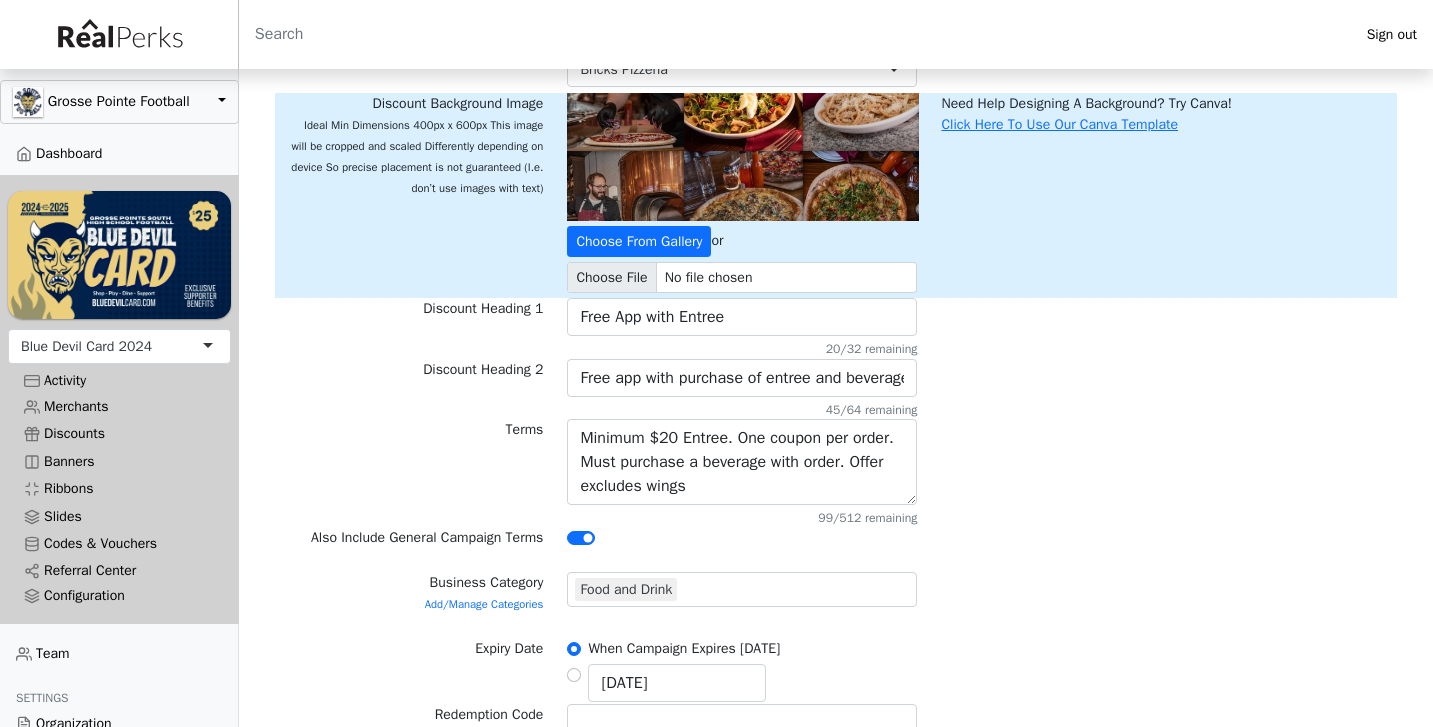 scroll, scrollTop: 169, scrollLeft: 0, axis: vertical 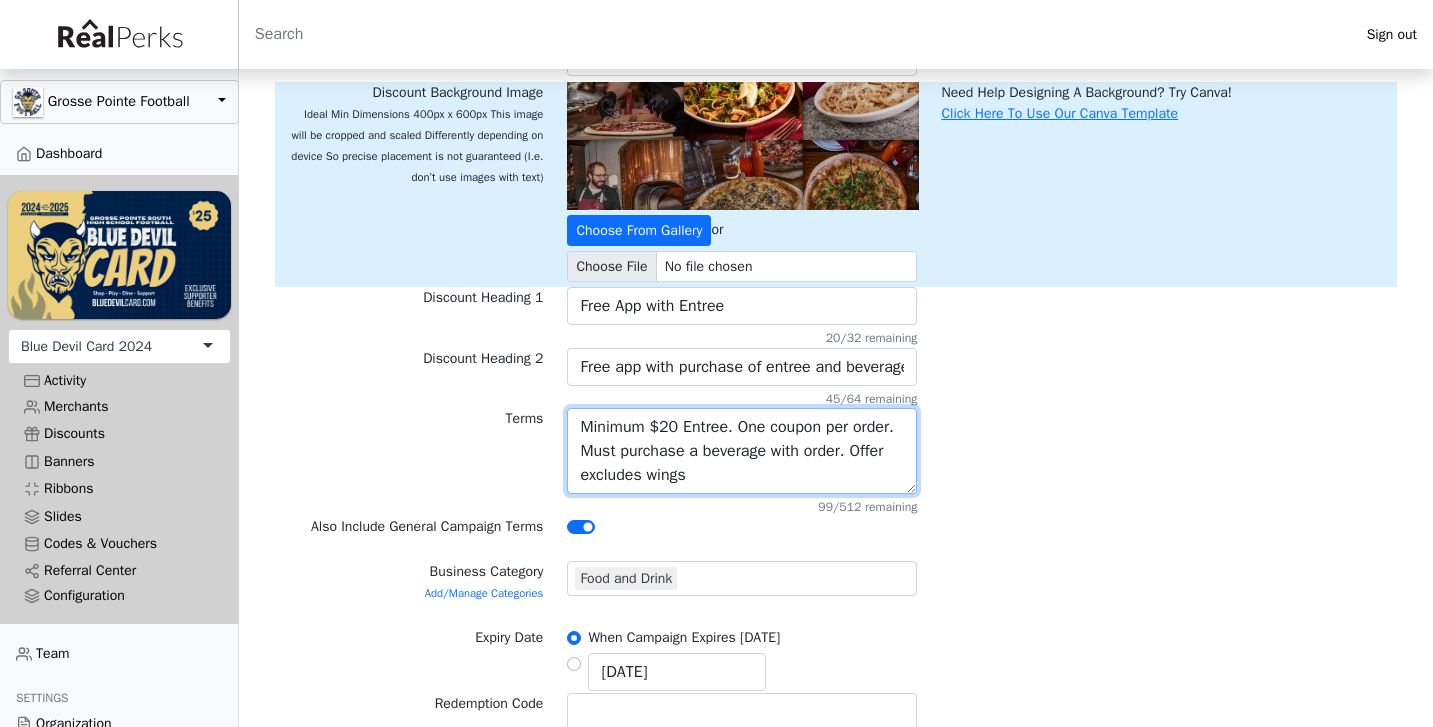 drag, startPoint x: 853, startPoint y: 474, endPoint x: 862, endPoint y: 453, distance: 22.847319 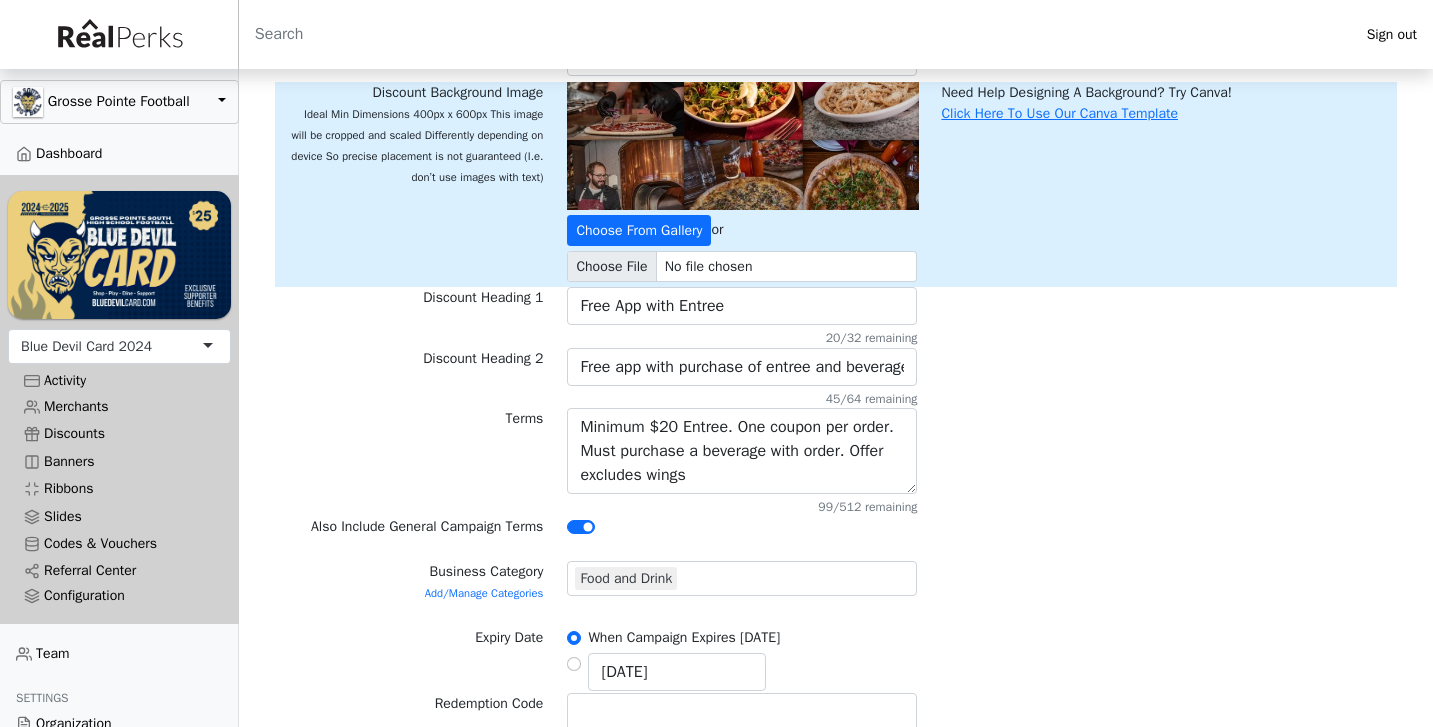 click on "Terms
Minimum $20 Entree. One coupon per order. Must purchase a beverage with order
99/512 remaining" at bounding box center (836, 462) 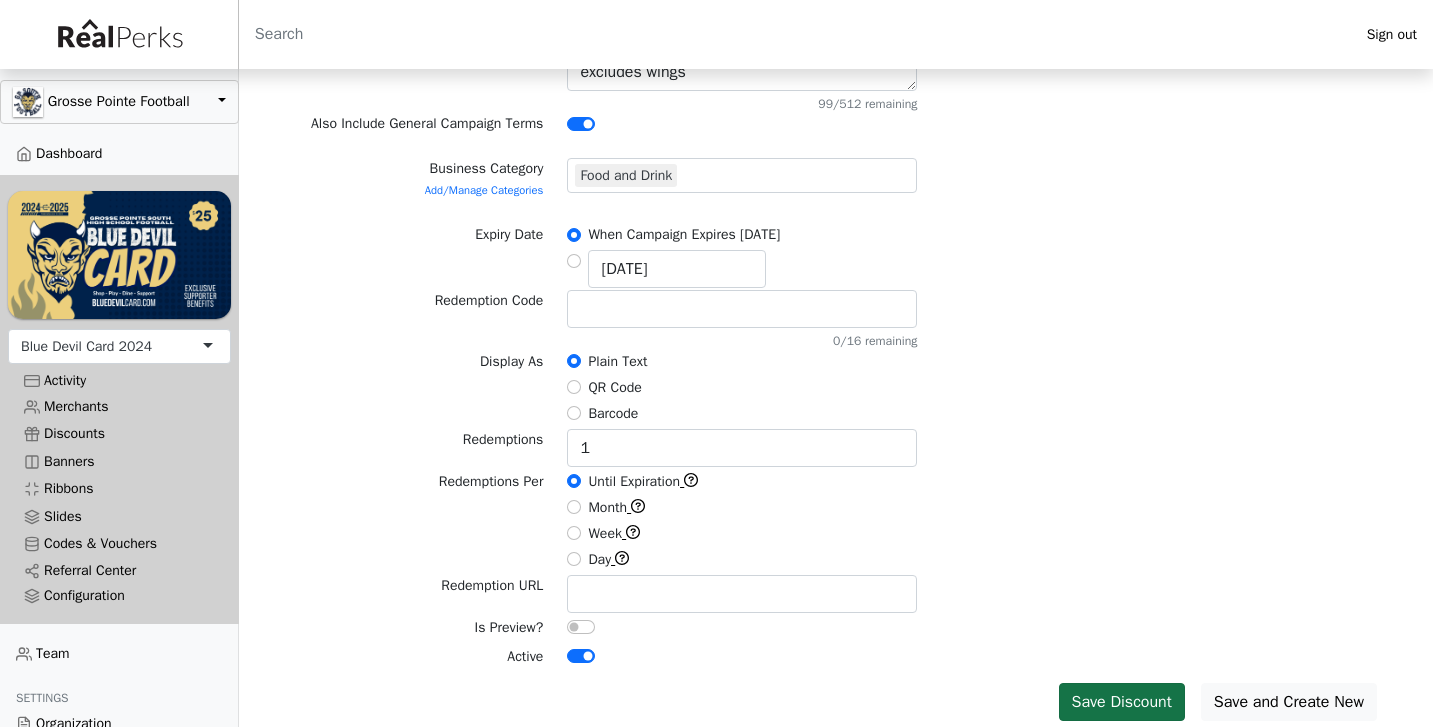 scroll, scrollTop: 571, scrollLeft: 0, axis: vertical 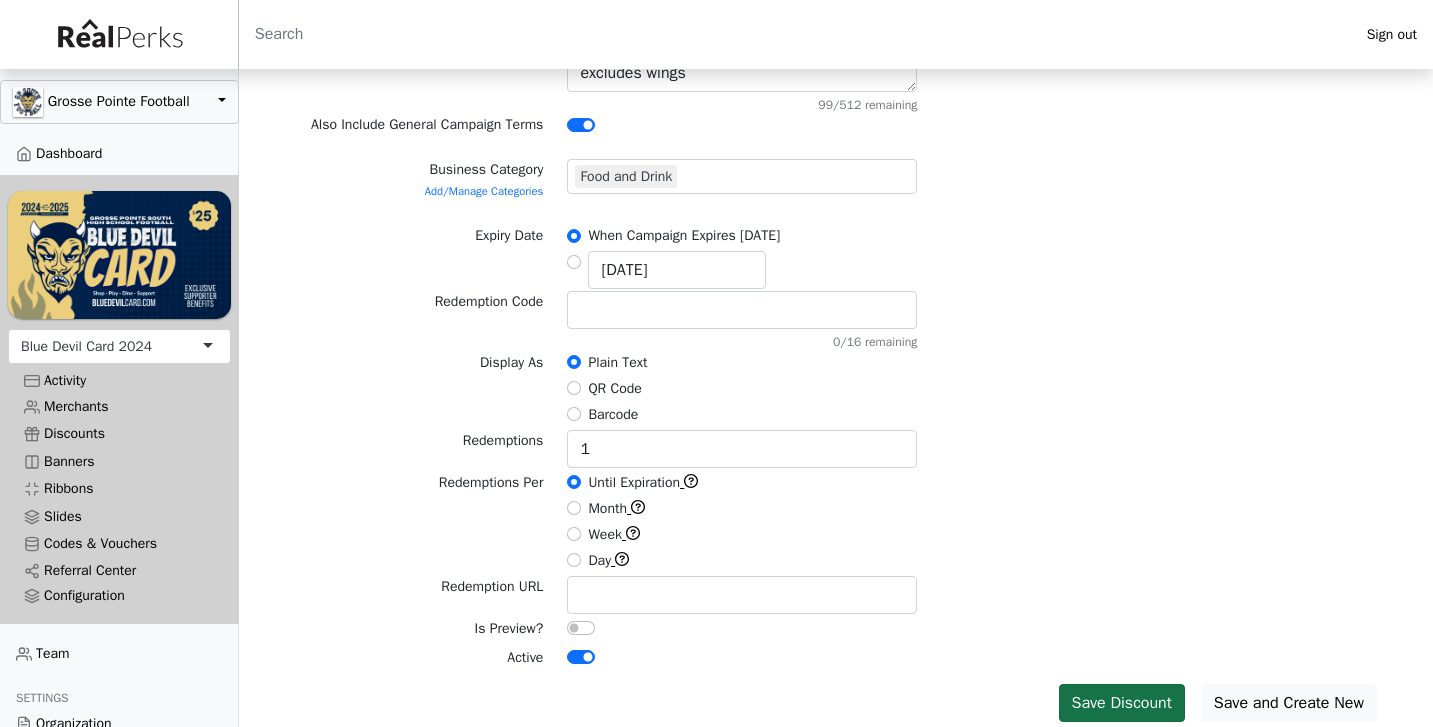 click on "Save Discount" at bounding box center (1122, 703) 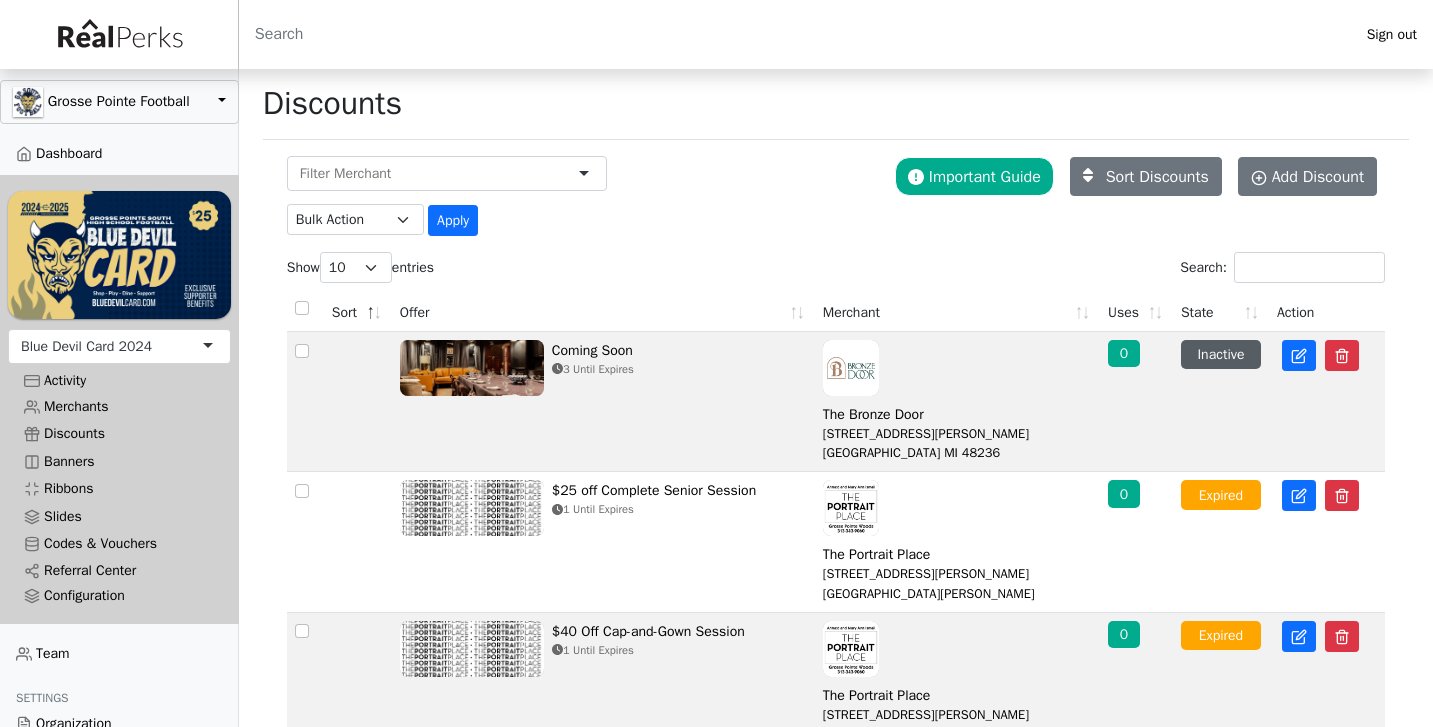 scroll, scrollTop: 0, scrollLeft: 0, axis: both 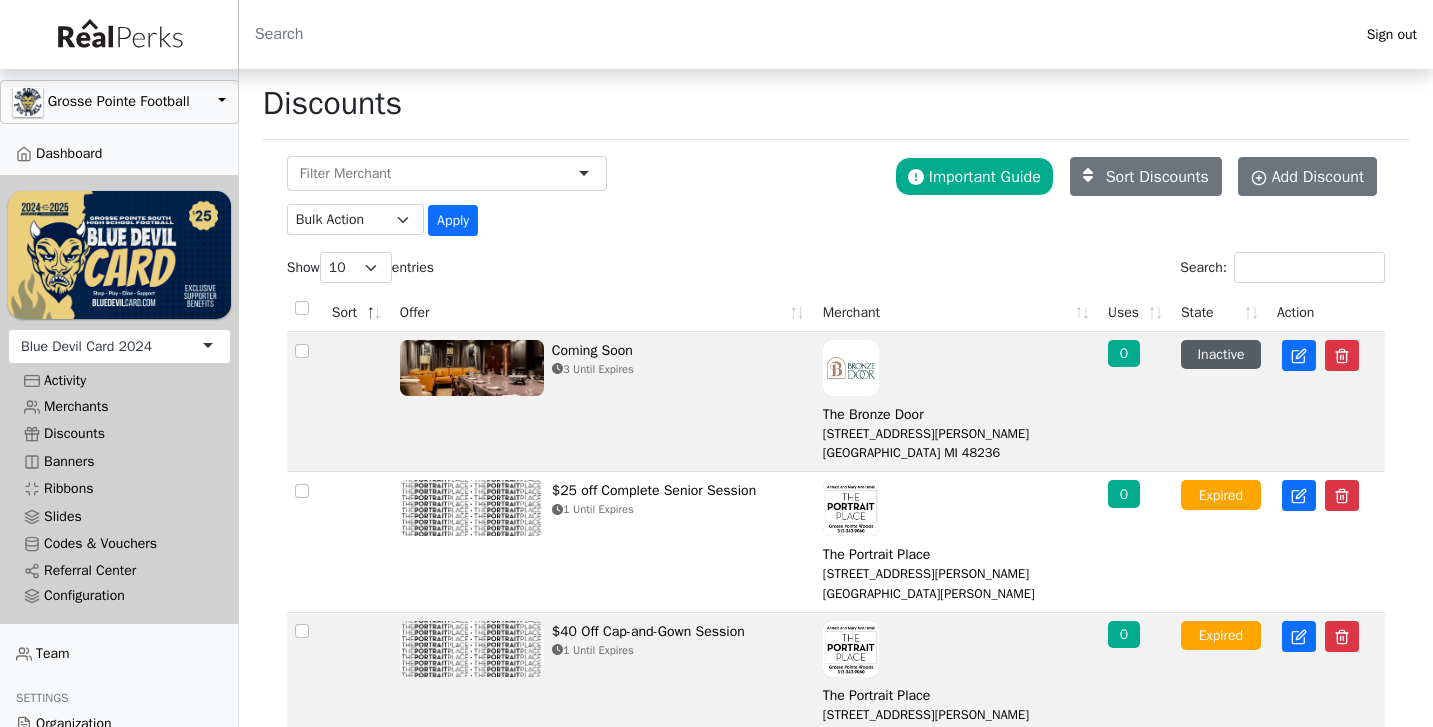 click on "Blue Devil Card 2024" at bounding box center (119, 346) 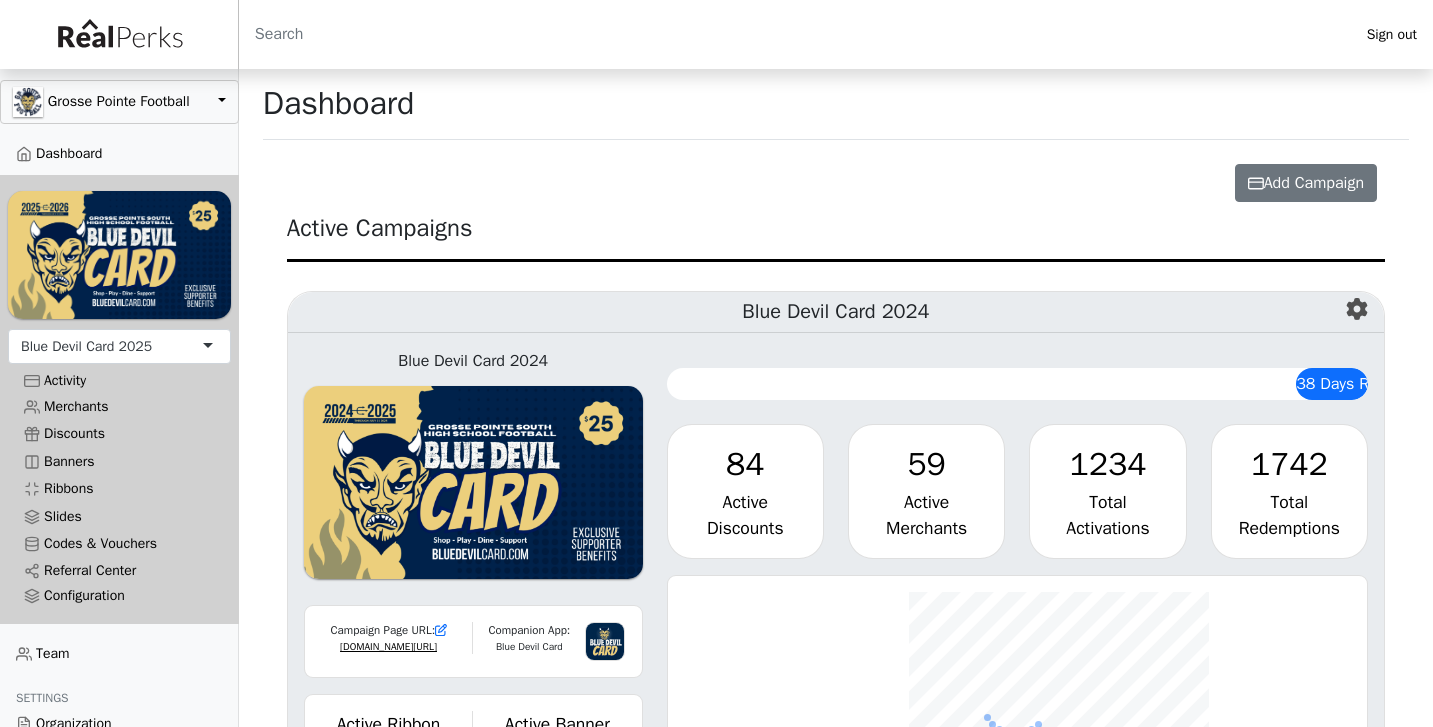 scroll, scrollTop: 0, scrollLeft: 0, axis: both 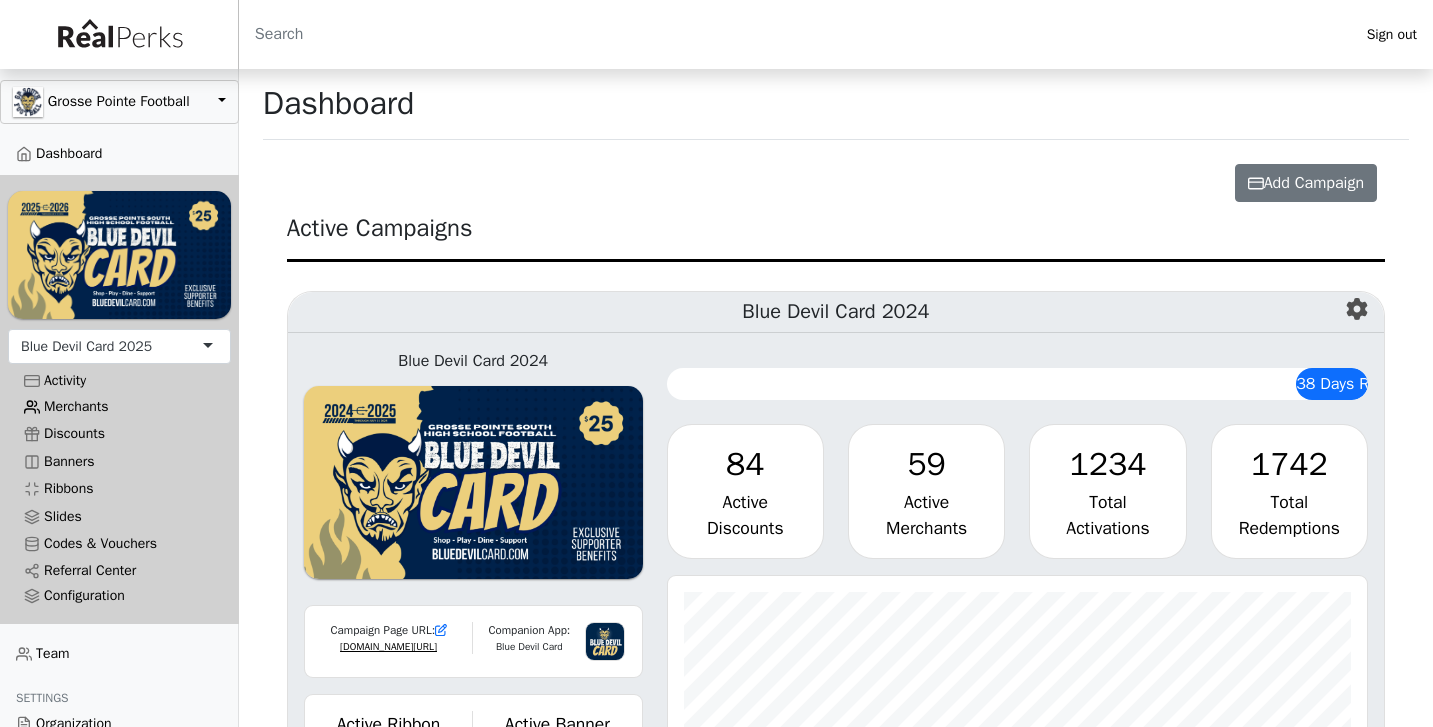 click on "Merchants" at bounding box center (119, 406) 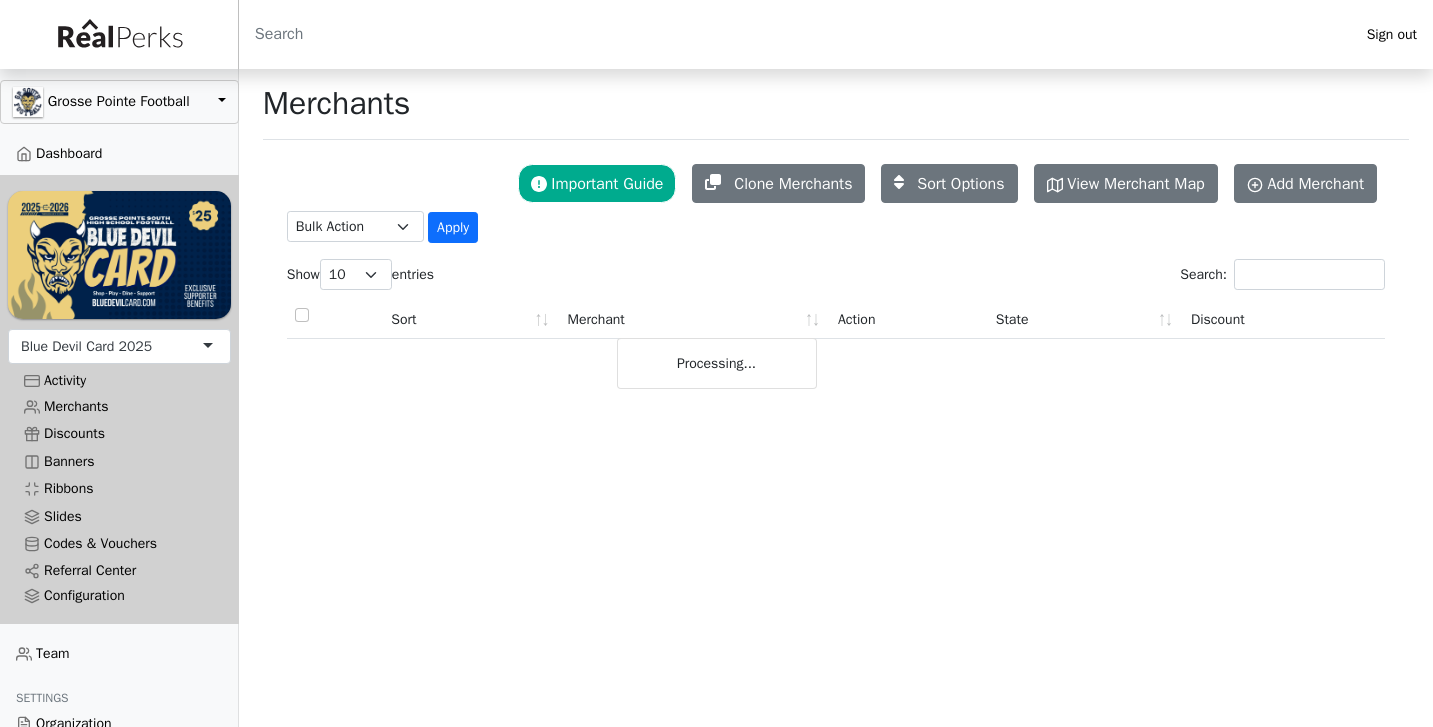 scroll, scrollTop: 0, scrollLeft: 0, axis: both 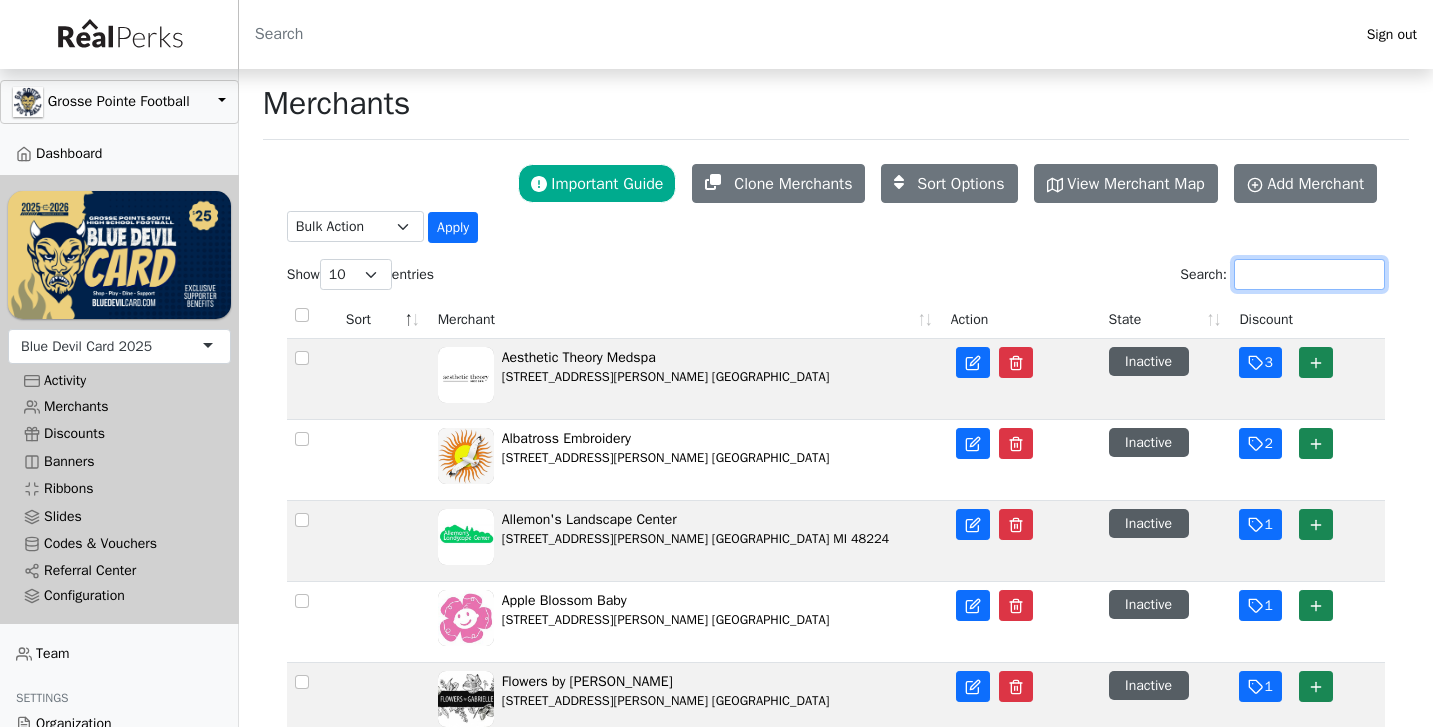 click on "Search:" at bounding box center [1309, 274] 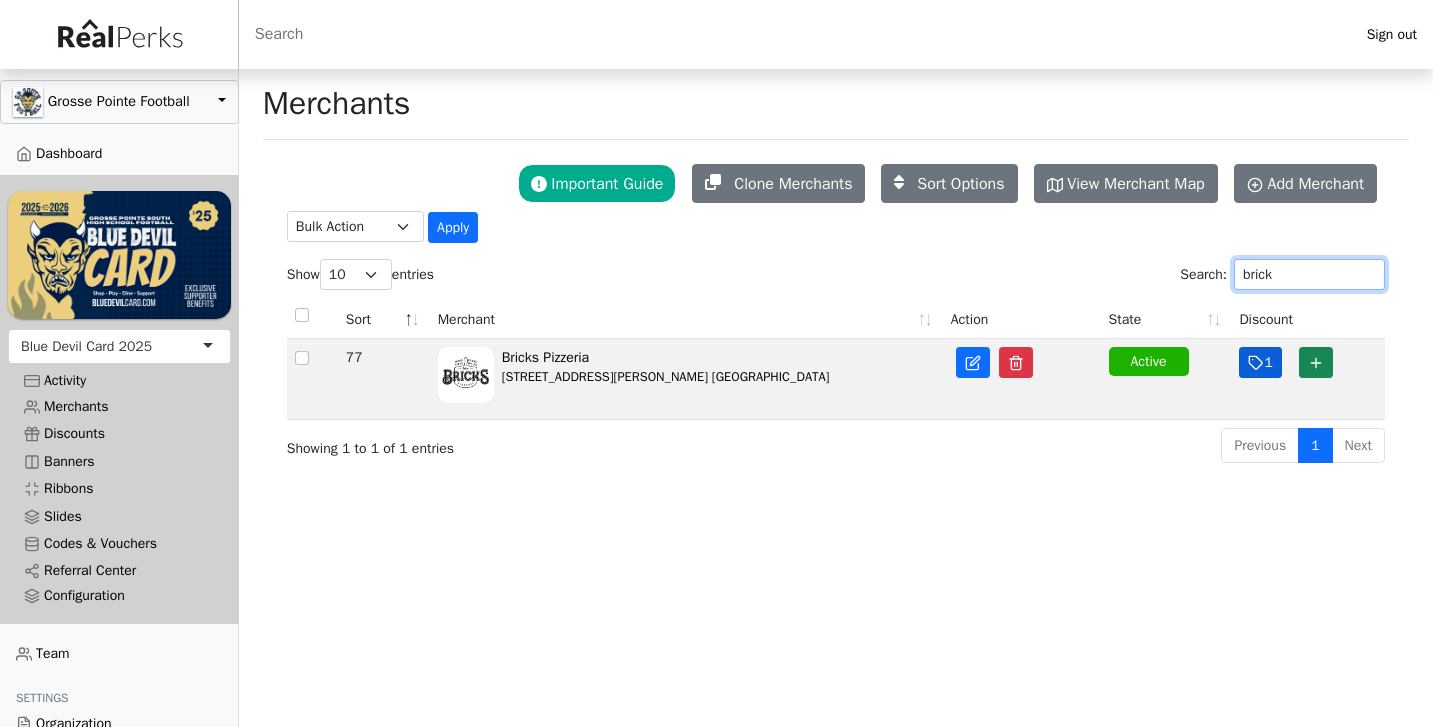 type on "brick" 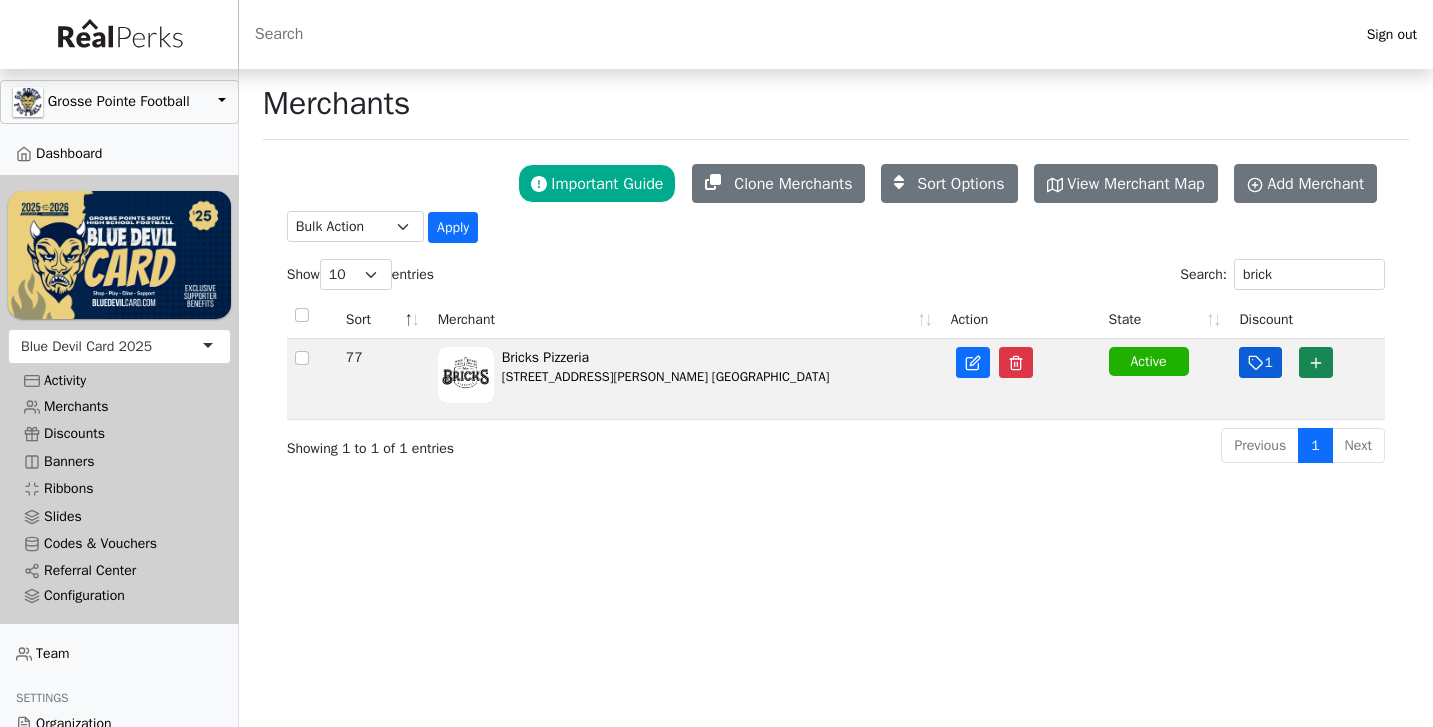 click 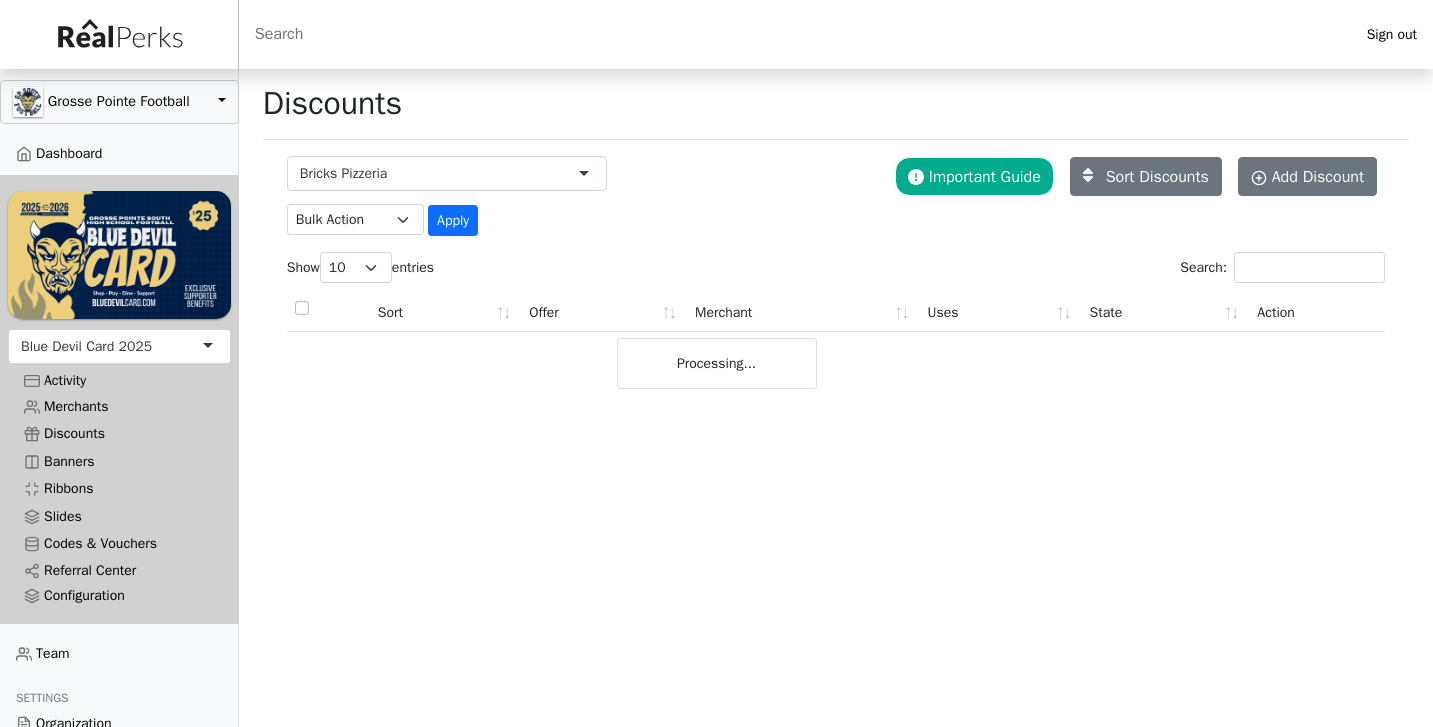 scroll, scrollTop: 0, scrollLeft: 0, axis: both 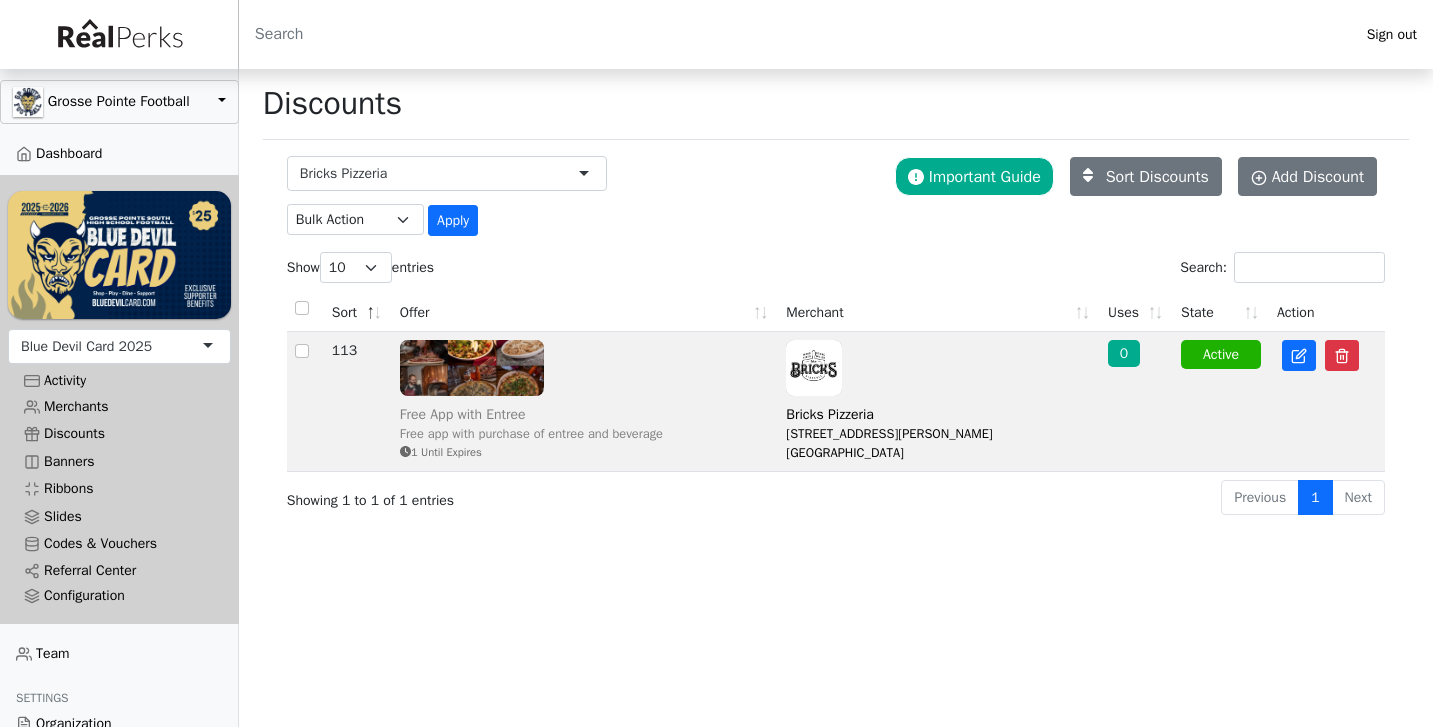 click on "Free App with Entree" at bounding box center [531, 414] 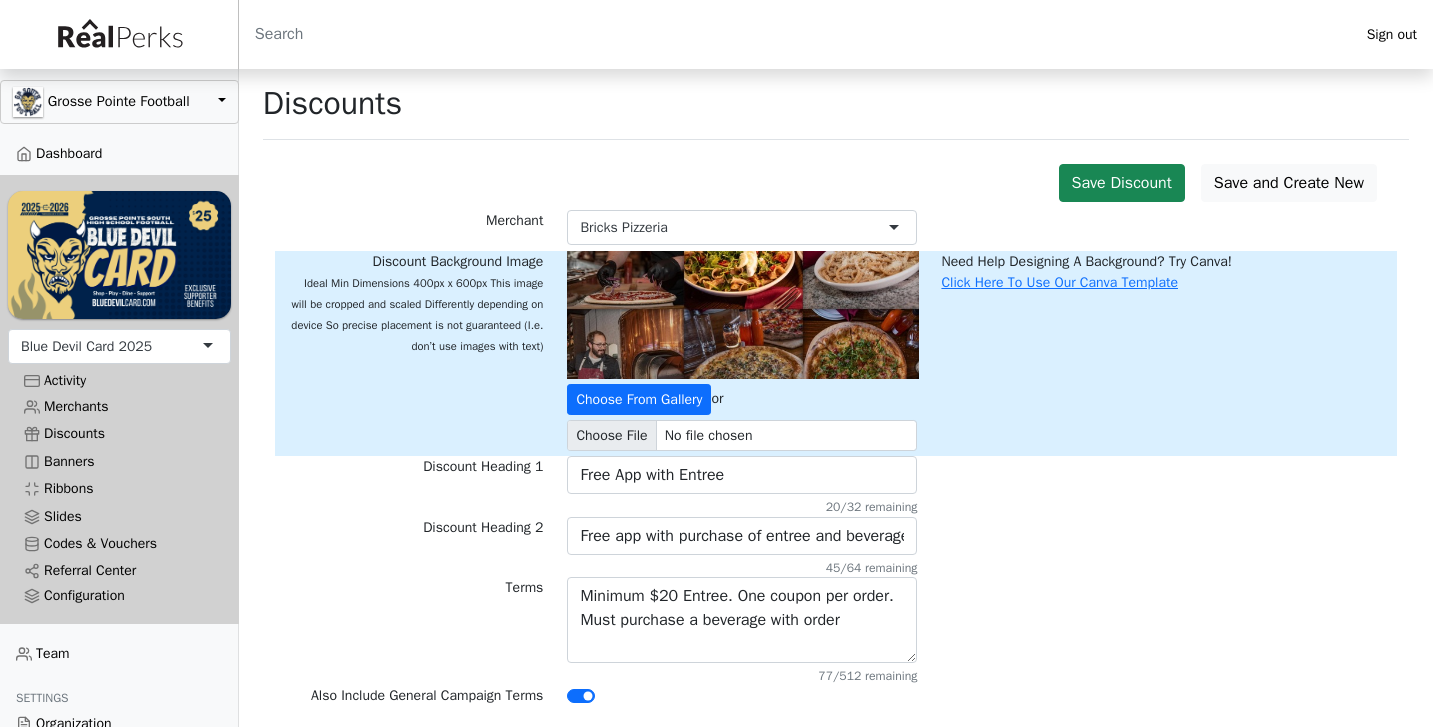 scroll, scrollTop: 0, scrollLeft: 0, axis: both 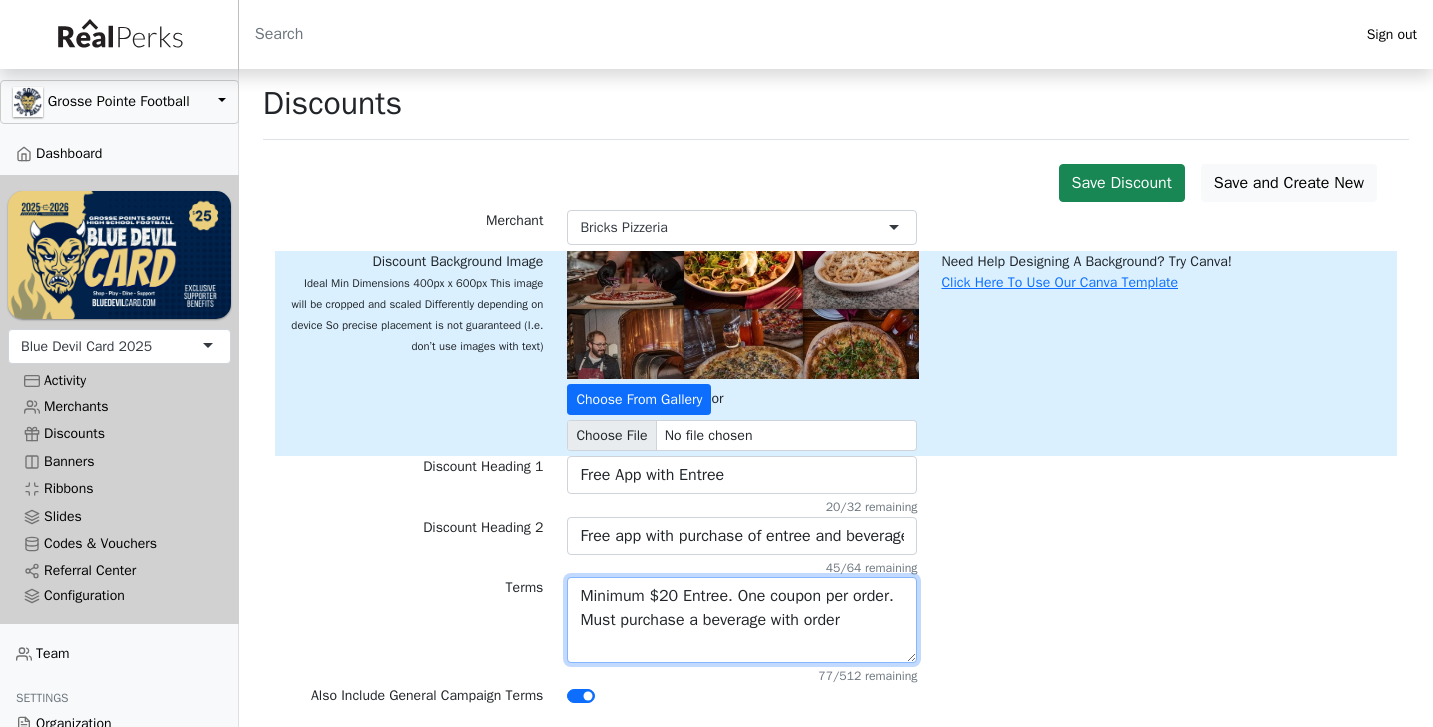 click on "Minimum $20 Entree. One coupon per order. Must purchase a beverage with order" at bounding box center [742, 620] 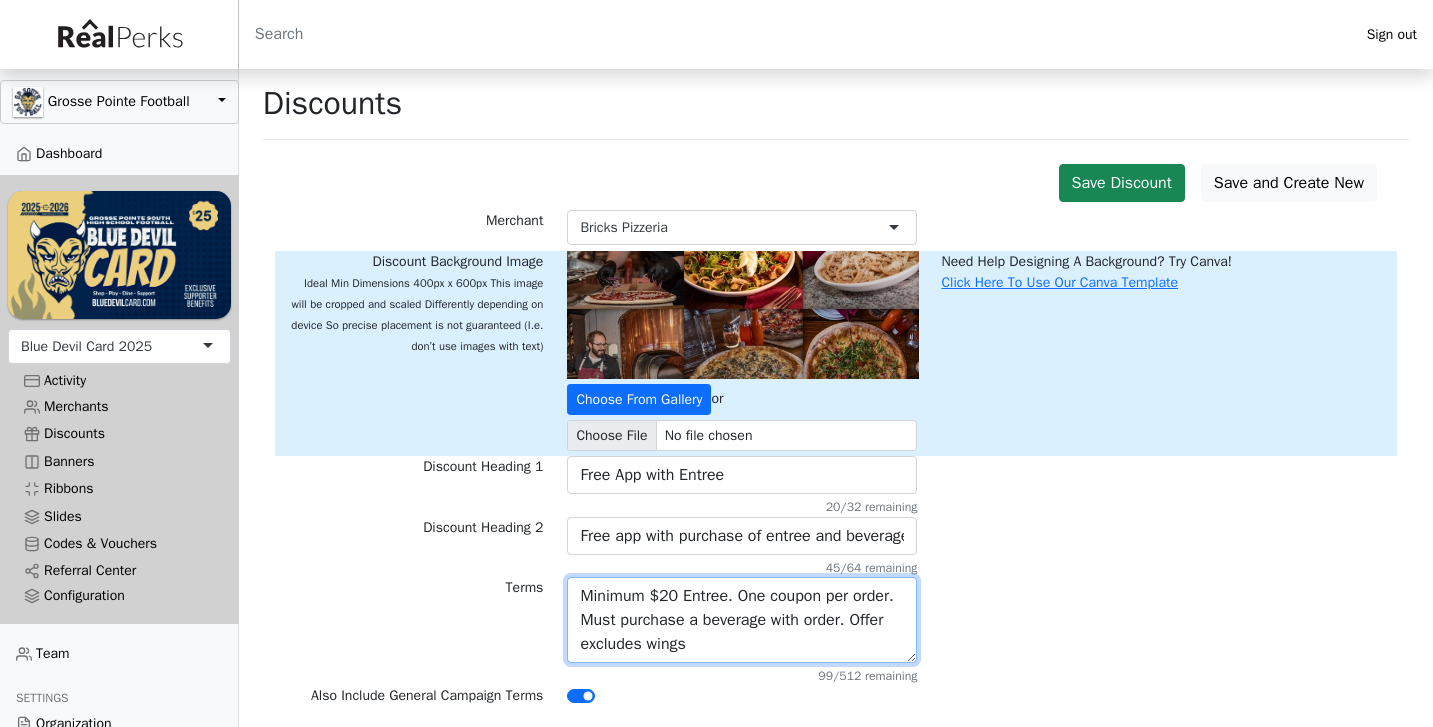 type on "Minimum $20 Entree. One coupon per order. Must purchase a beverage with order. Offer excludes wings" 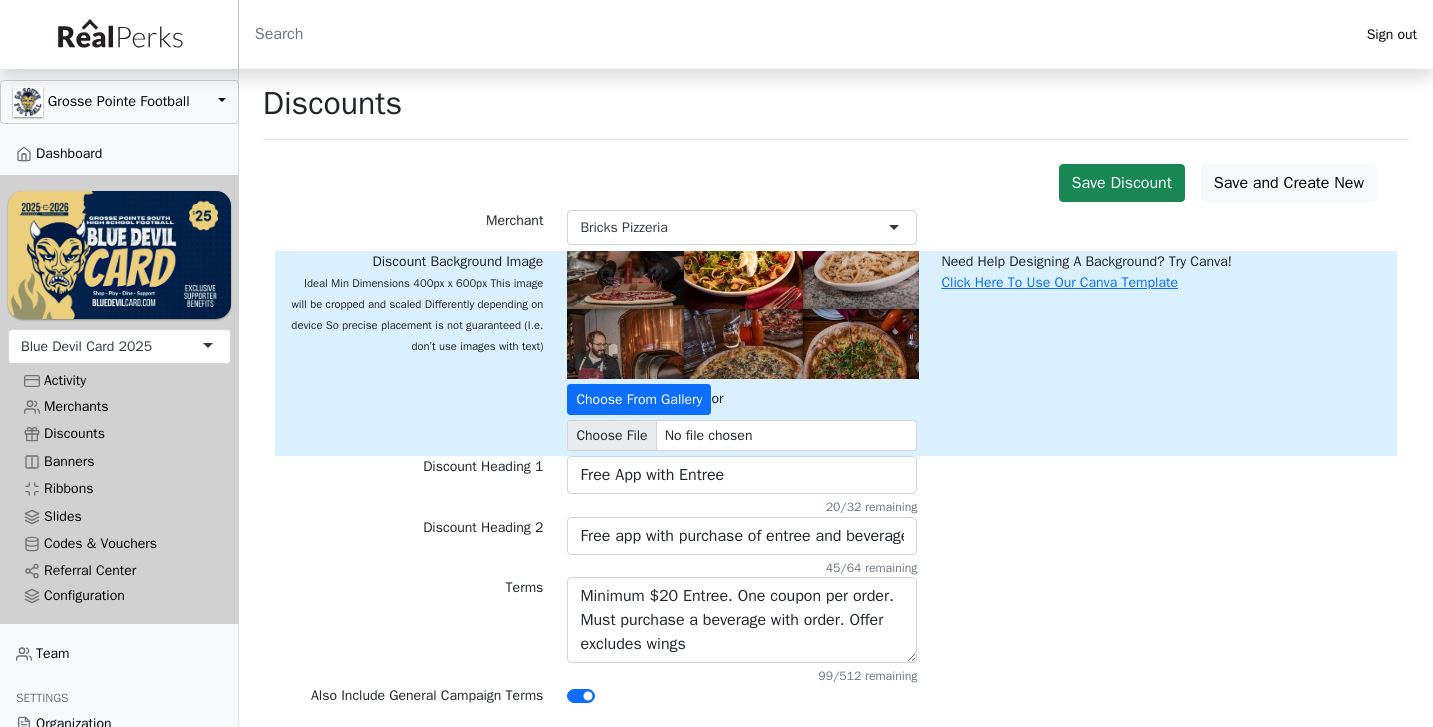 click on "Terms
Minimum $20 Entree. One coupon per order. Must purchase a beverage with order
99/512 remaining" at bounding box center [836, 631] 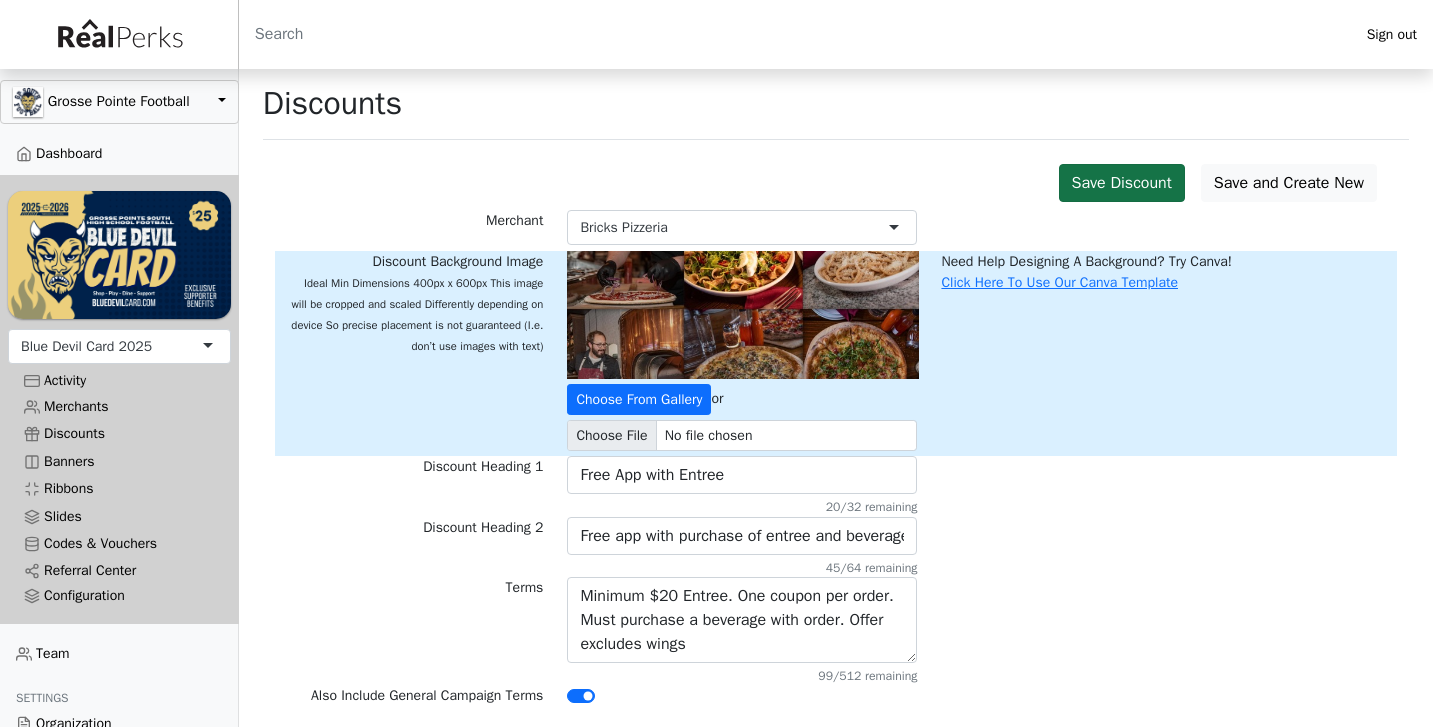 scroll, scrollTop: 0, scrollLeft: 0, axis: both 